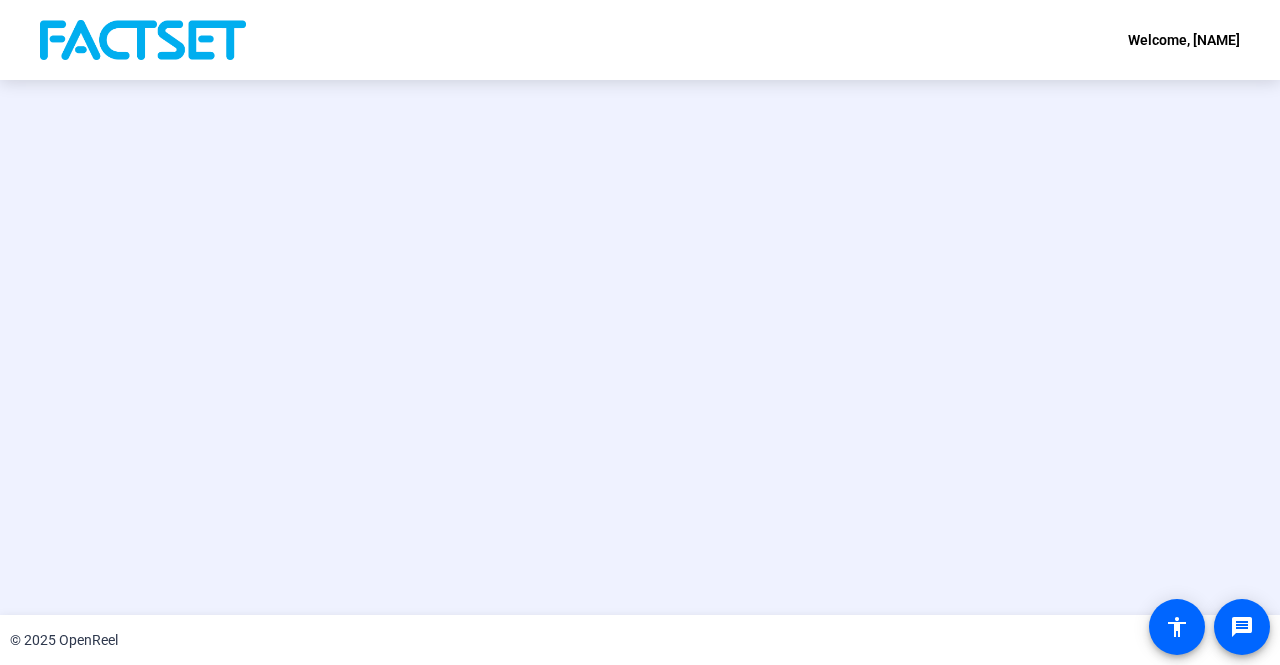 scroll, scrollTop: 0, scrollLeft: 0, axis: both 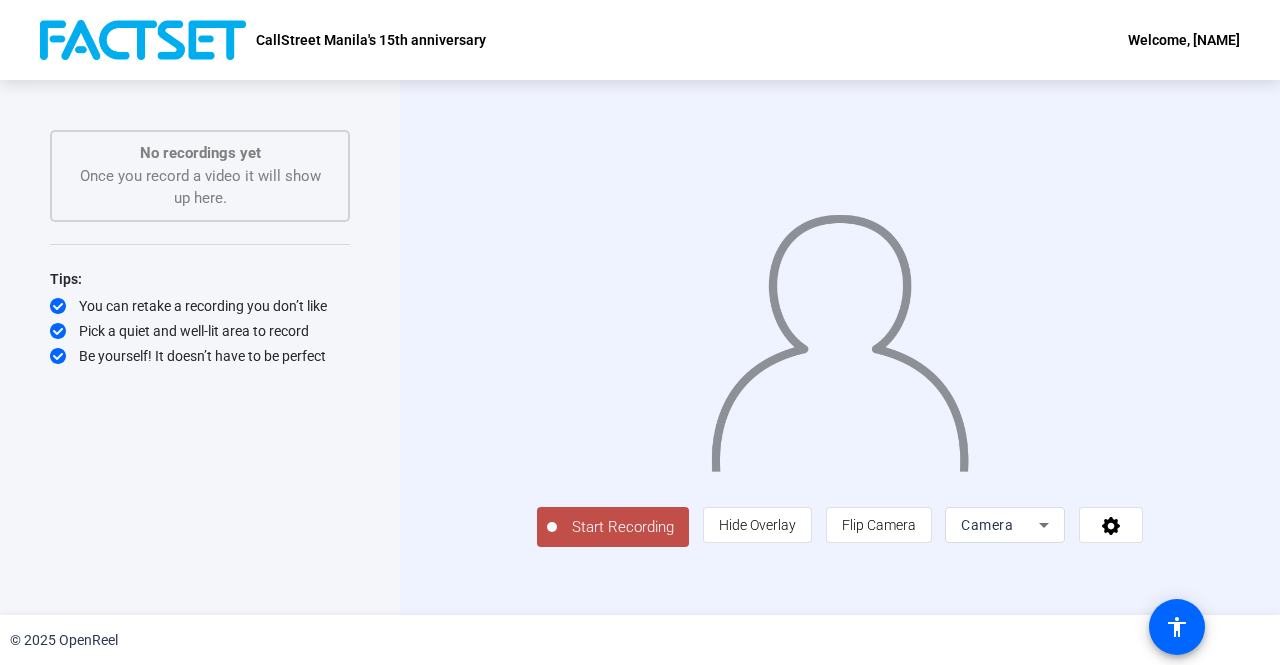 click on "Start Recording  No recordings yet  Once you record a video it will show up here.  Tips:
You can retake a recording you don’t like
Pick a quiet and well-lit area to record
Be yourself! It doesn’t have to be perfect" at bounding box center (200, 326) 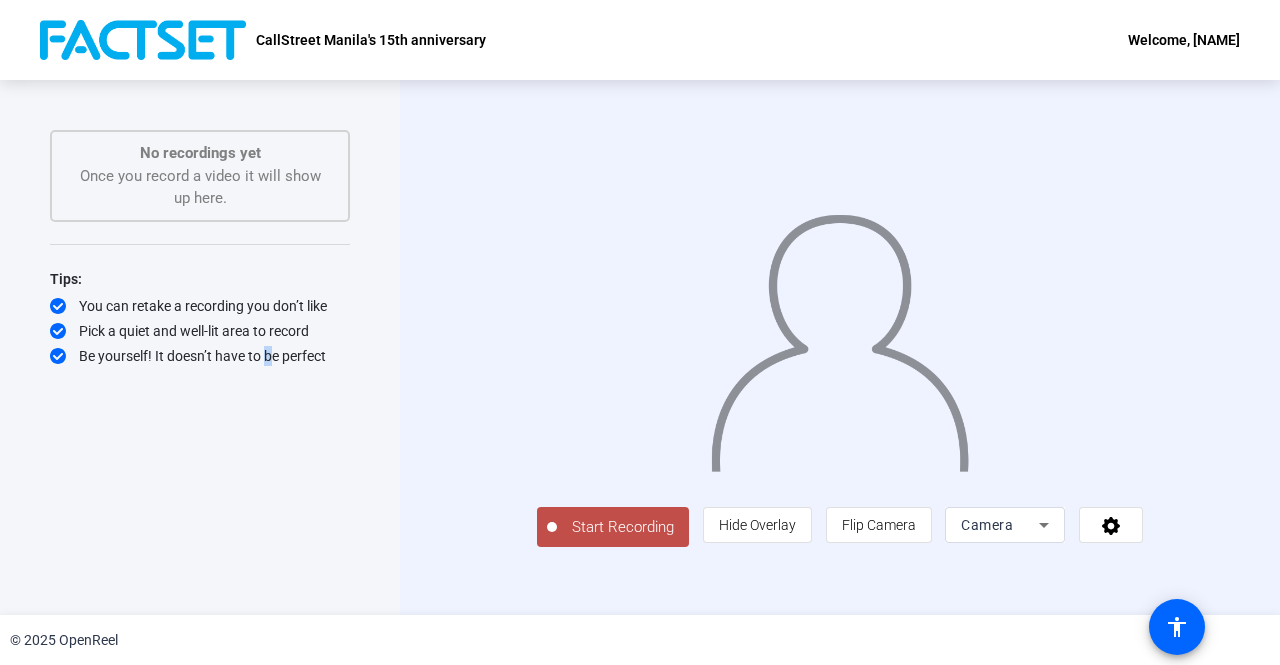 click on "Start Recording  No recordings yet  Once you record a video it will show up here.  Tips:
You can retake a recording you don’t like
Pick a quiet and well-lit area to record
Be yourself! It doesn’t have to be perfect" at bounding box center [200, 347] 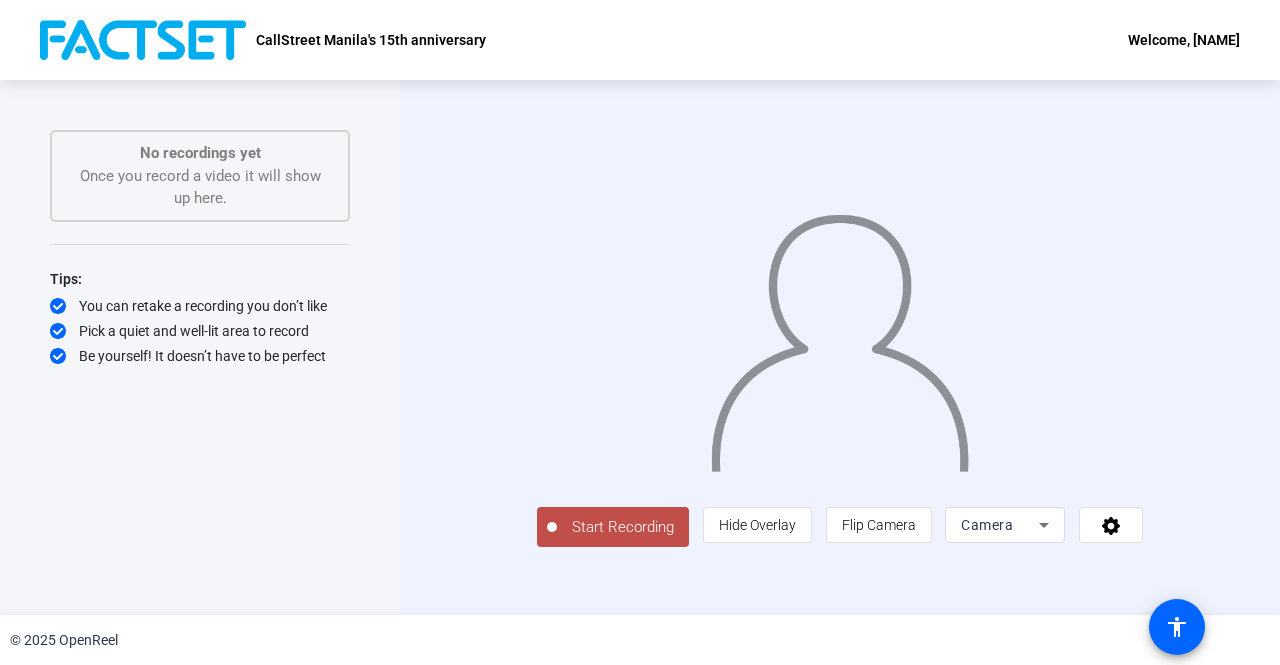 click on "Start Recording  No recordings yet  Once you record a video it will show up here.  Tips:
You can retake a recording you don’t like
Pick a quiet and well-lit area to record
Be yourself! It doesn’t have to be perfect" at bounding box center (200, 326) 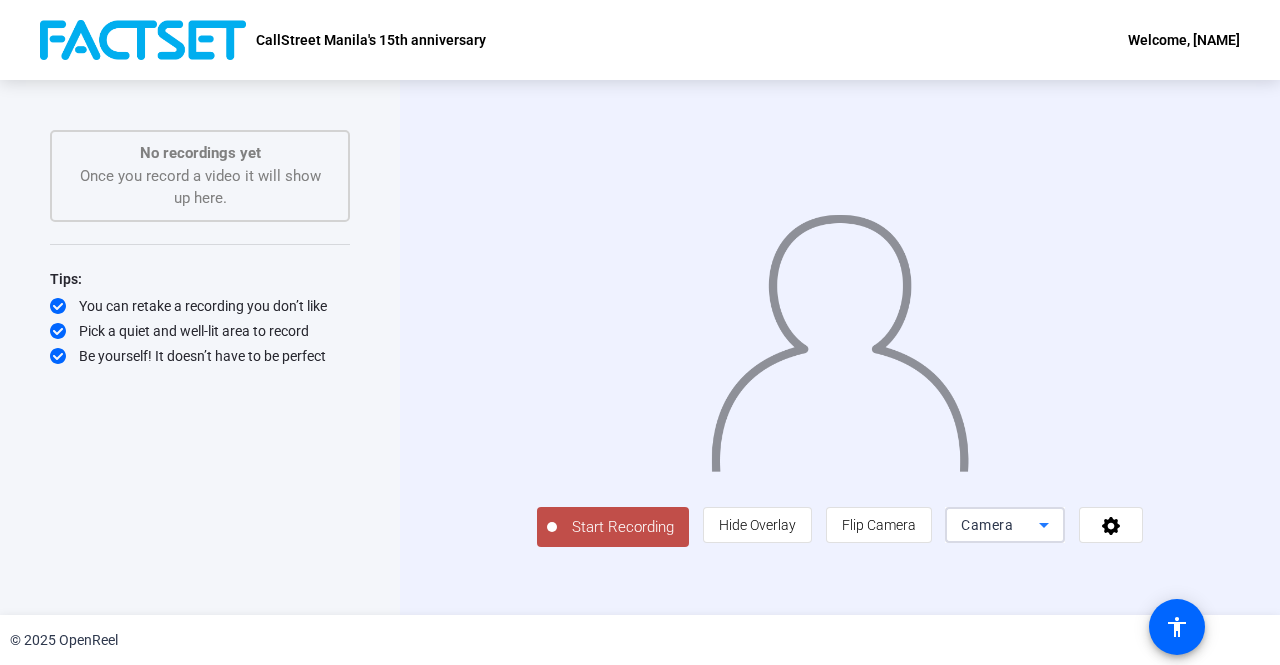 click on "Camera" at bounding box center (1000, 525) 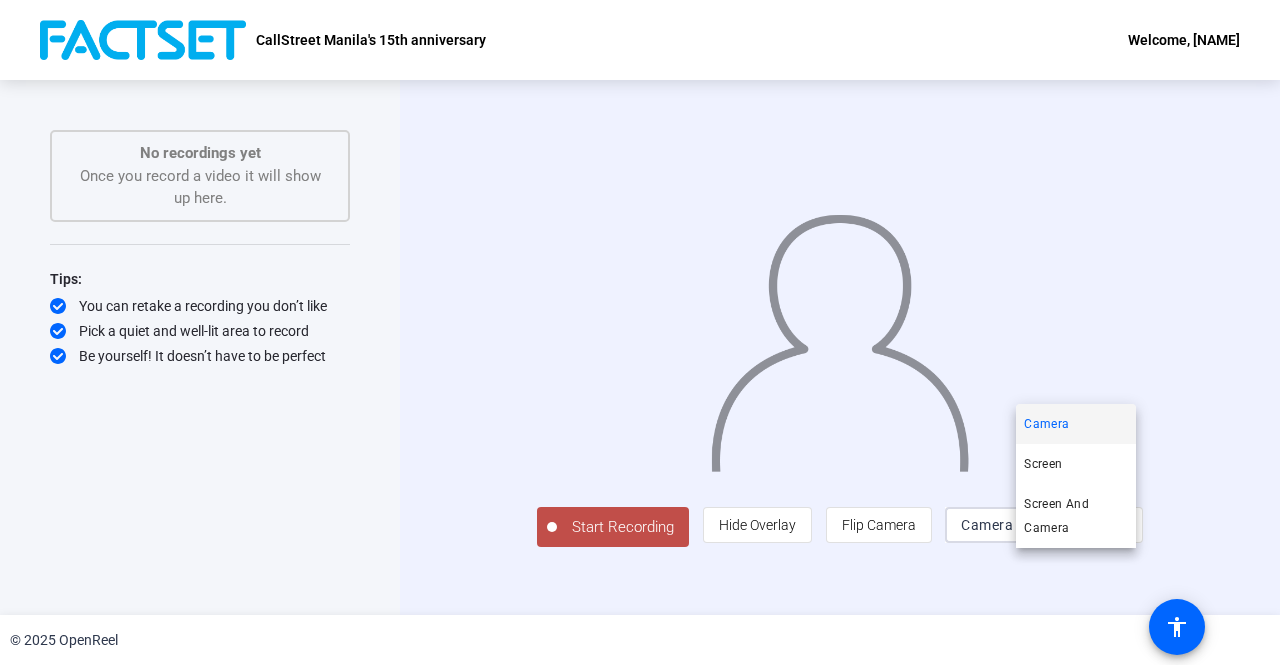 click at bounding box center (640, 332) 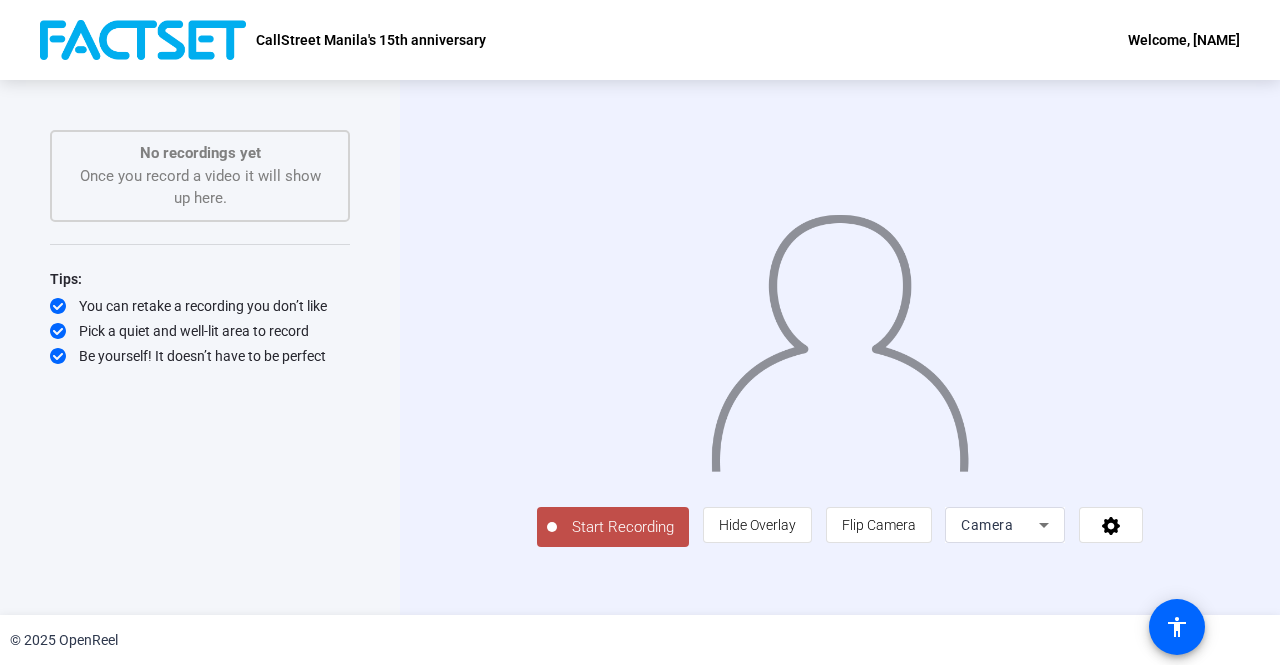 click on "Start Recording  person  Hide Overlay flip Flip Camera Camera" at bounding box center [840, 347] 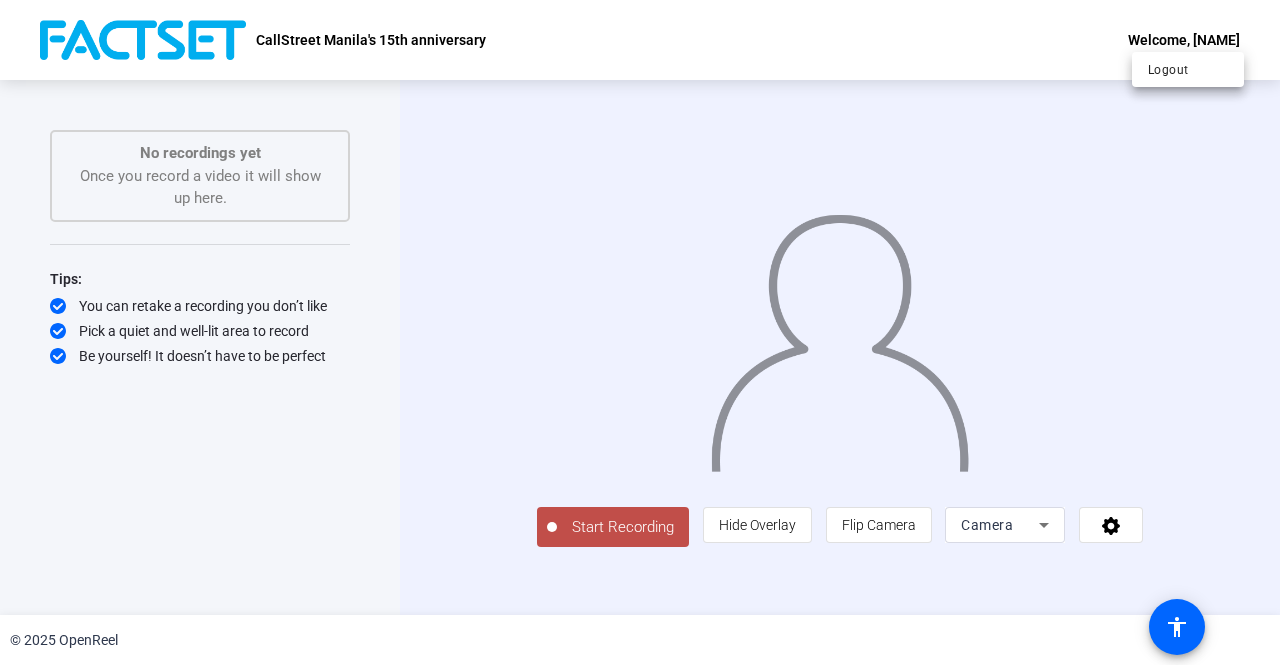 click at bounding box center [640, 332] 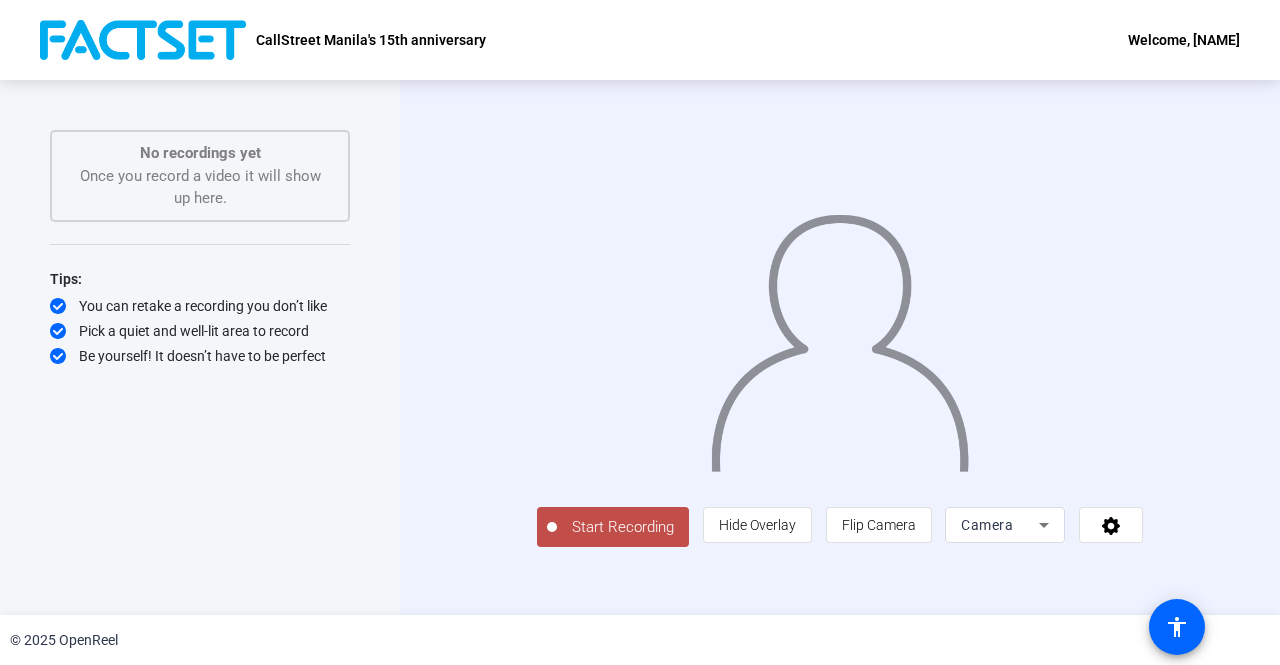 click on "Start Recording  No recordings yet  Once you record a video it will show up here.  Tips:
You can retake a recording you don’t like
Pick a quiet and well-lit area to record
Be yourself! It doesn’t have to be perfect" at bounding box center (200, 326) 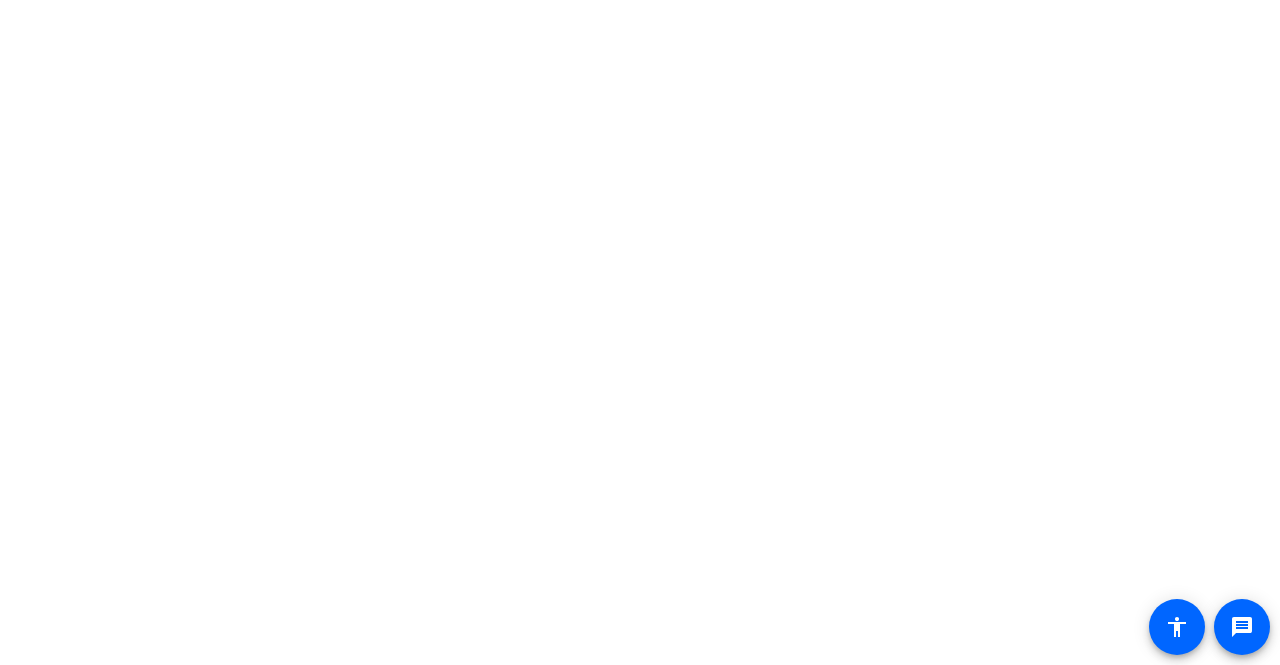 scroll, scrollTop: 0, scrollLeft: 0, axis: both 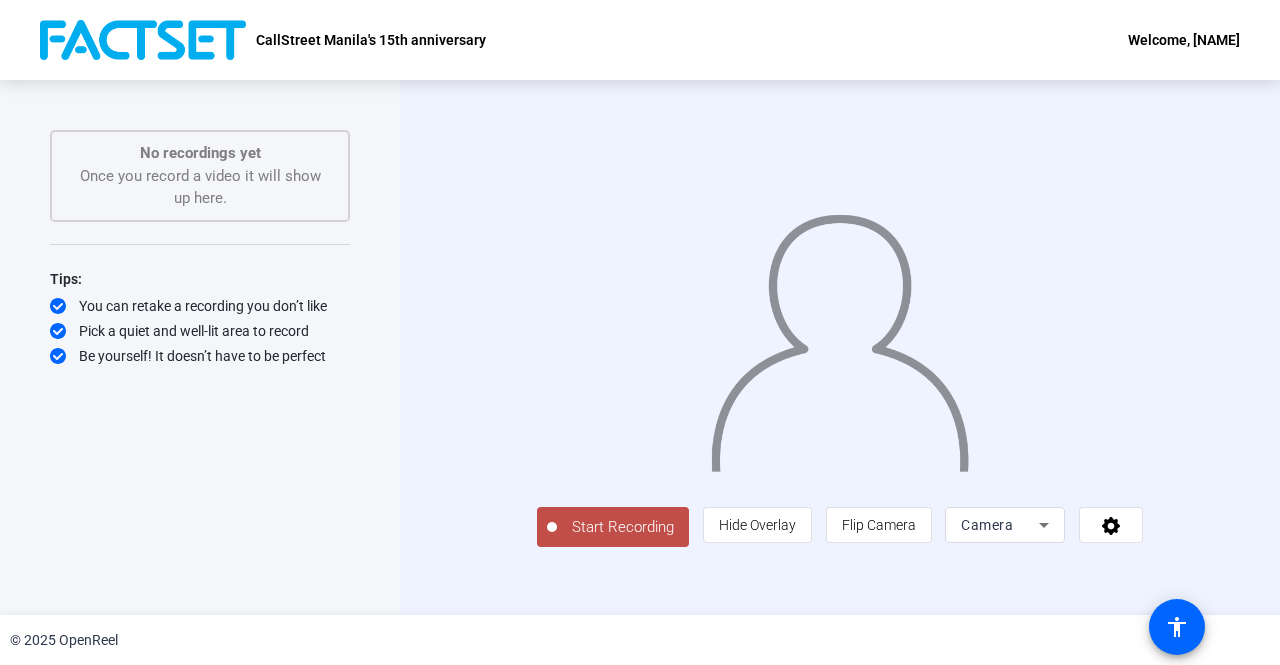 click on "CallStreet Manila's 15th anniversary" at bounding box center [371, 40] 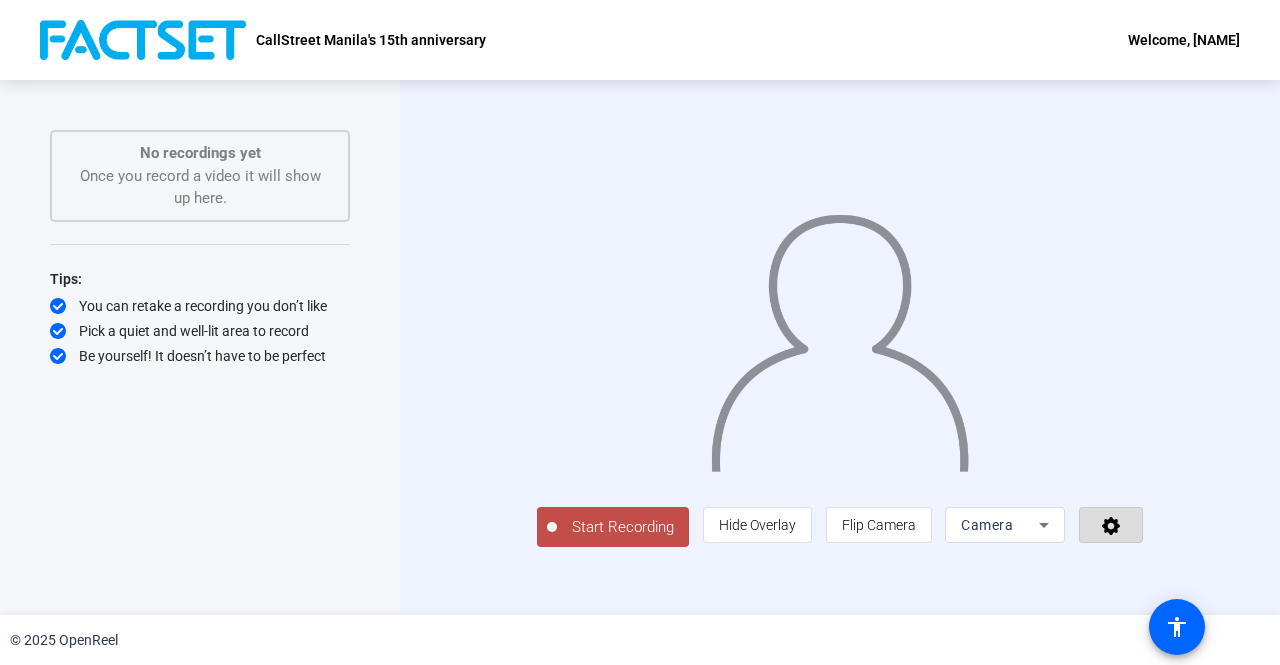 click at bounding box center (1111, 525) 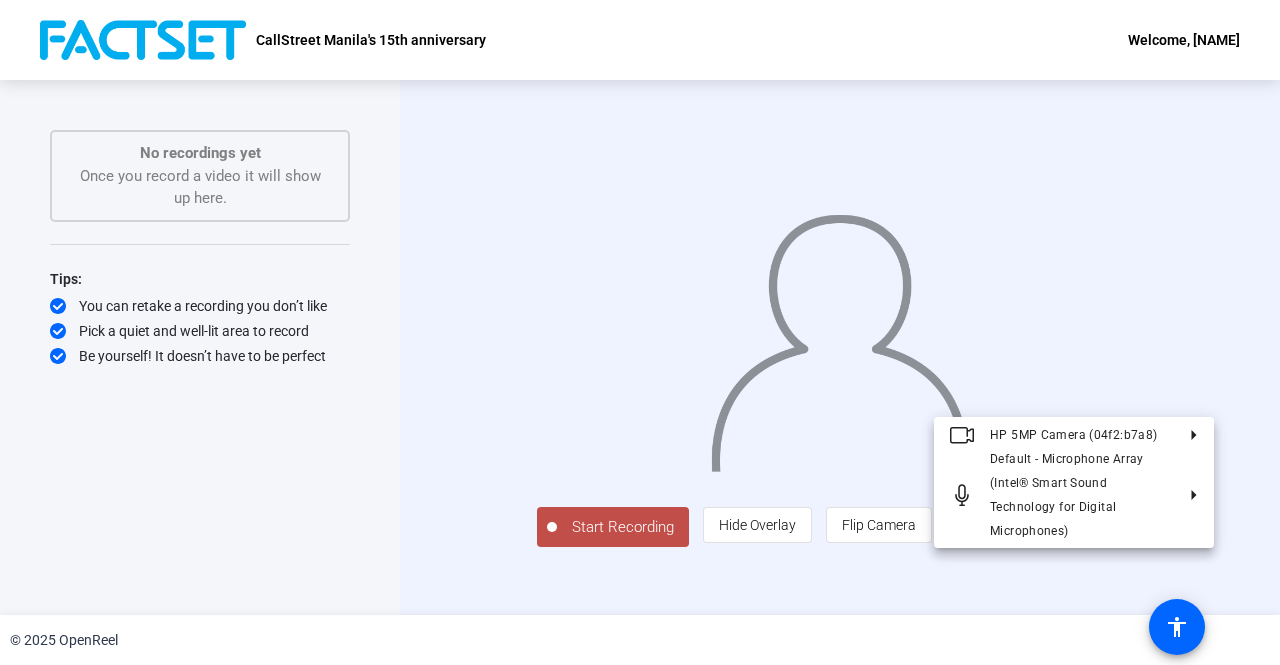 click at bounding box center [640, 332] 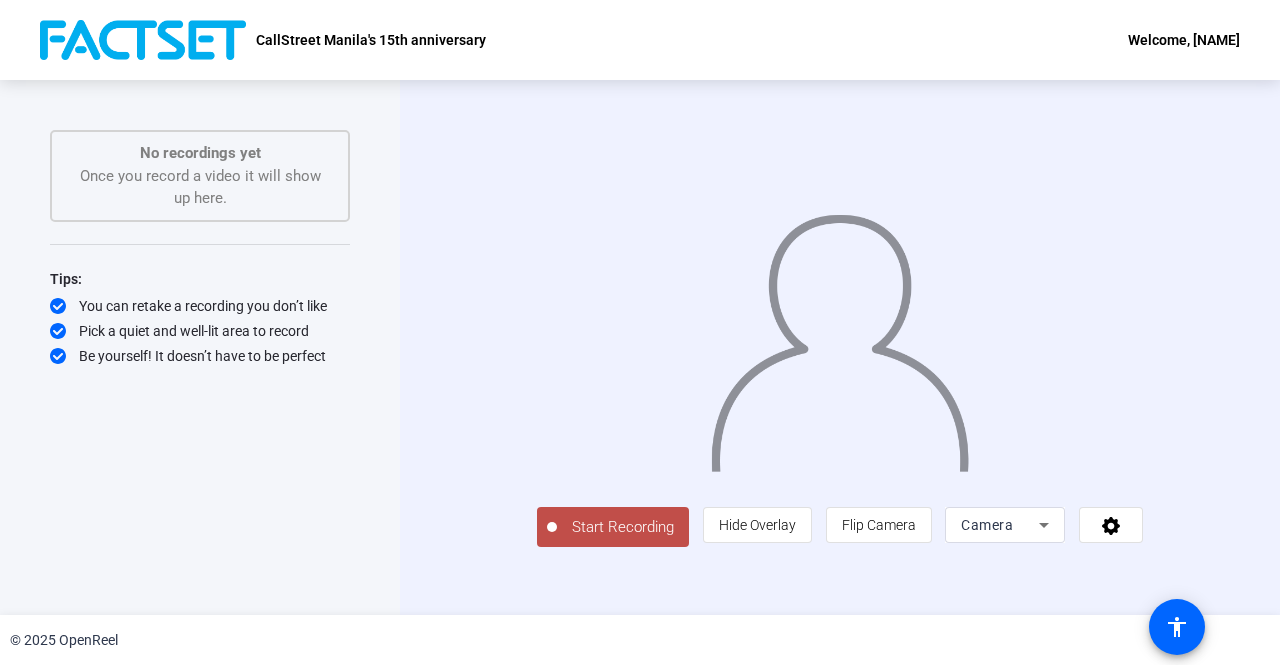 click on "Be yourself! It doesn’t have to be perfect" at bounding box center (200, 356) 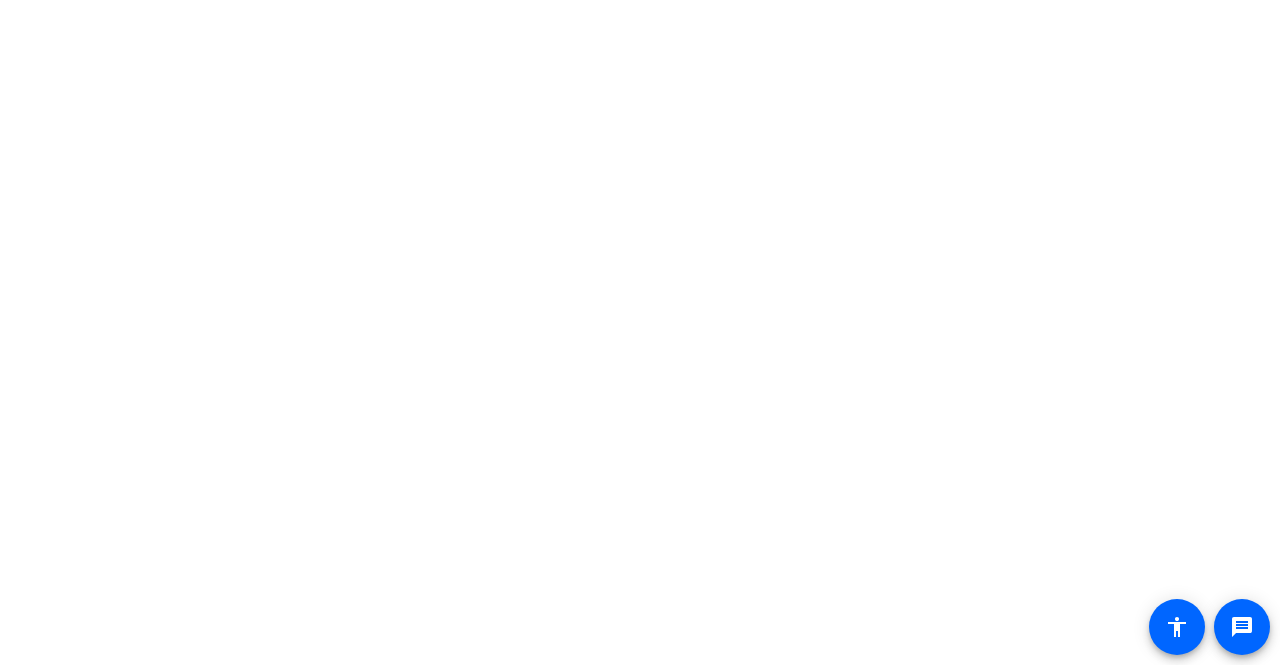 scroll, scrollTop: 0, scrollLeft: 0, axis: both 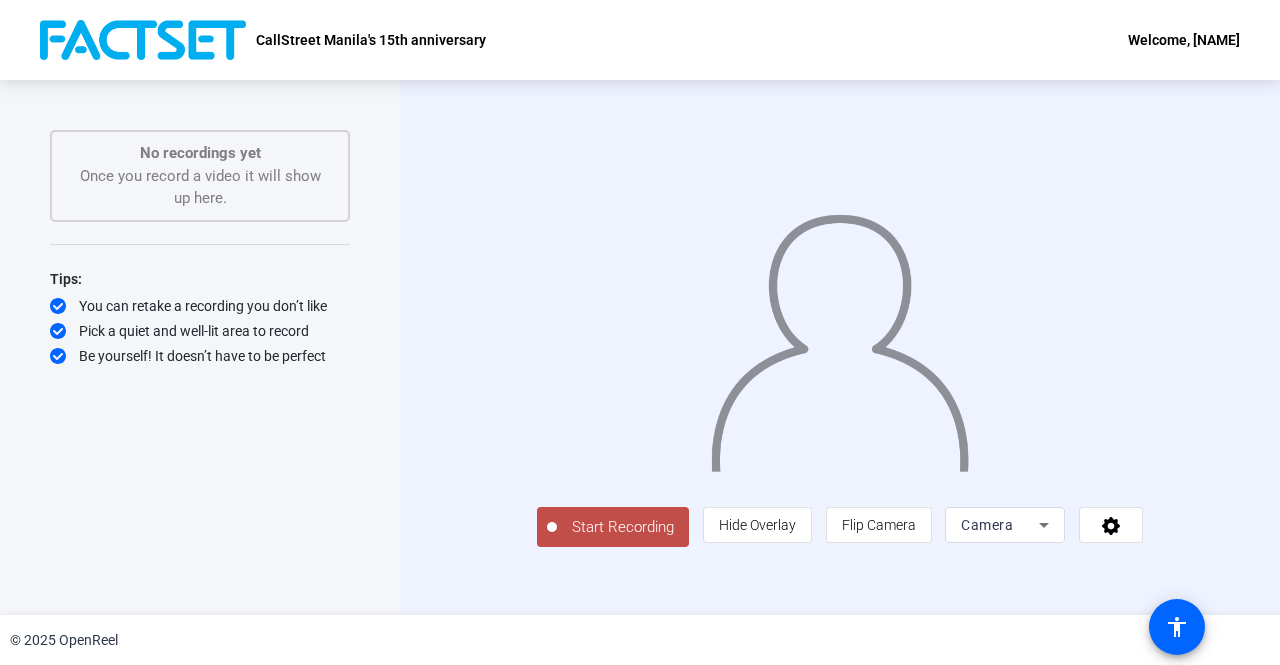 click on "Start Recording  No recordings yet  Once you record a video it will show up here.  Tips:
You can retake a recording you don’t like
Pick a quiet and well-lit area to record
Be yourself! It doesn’t have to be perfect" at bounding box center [200, 326] 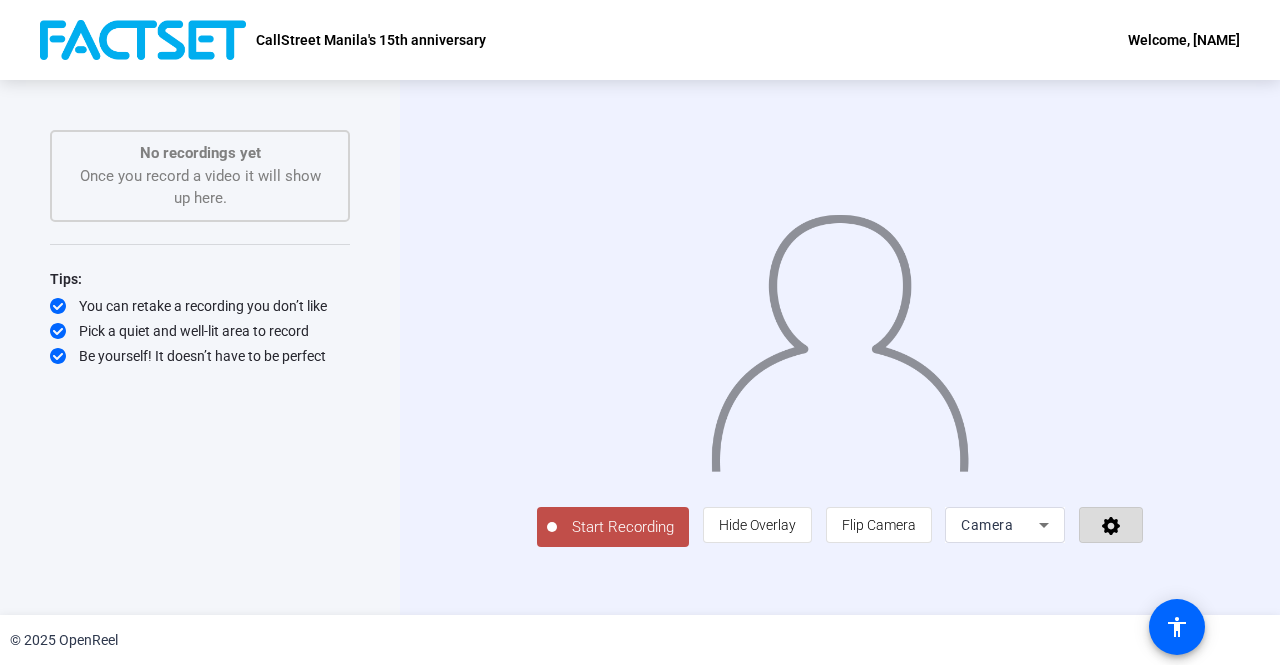 click at bounding box center (1111, 526) 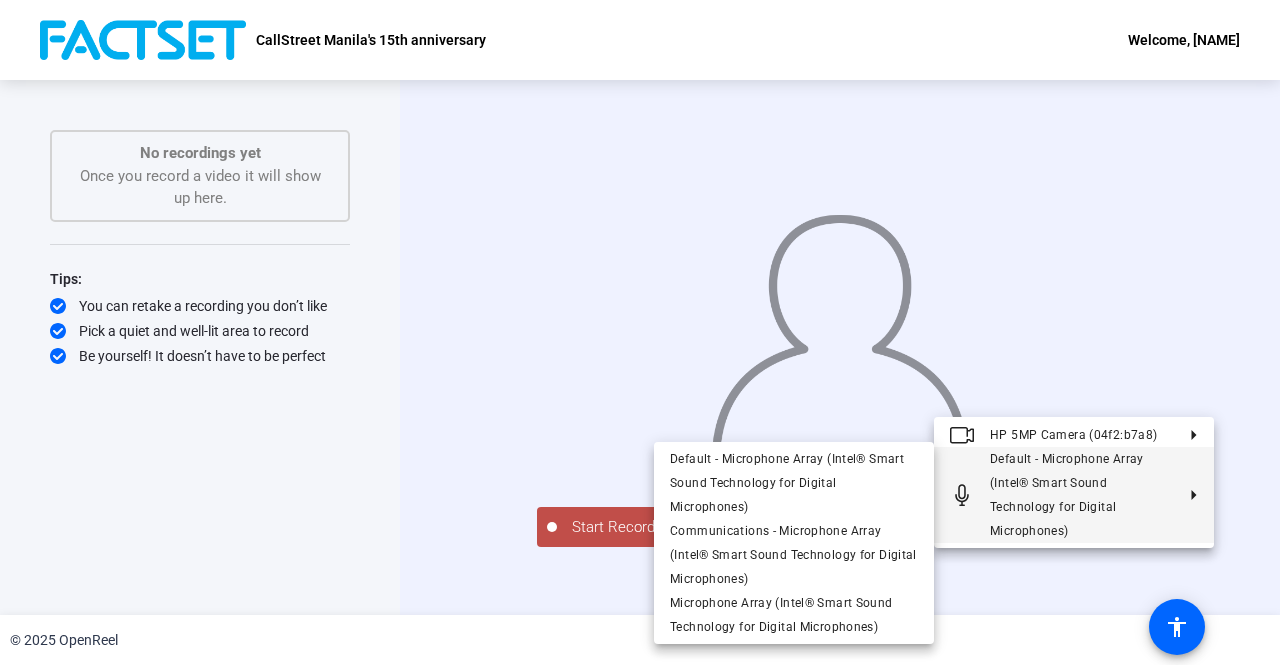 click at bounding box center [640, 332] 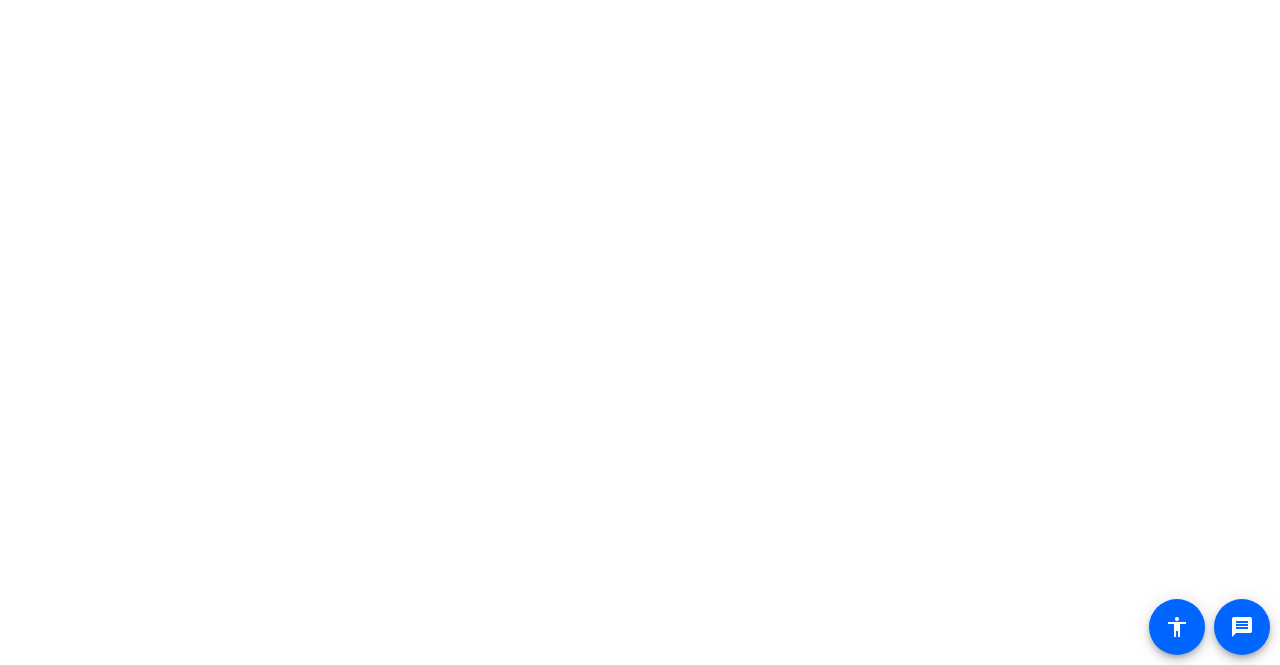 scroll, scrollTop: 0, scrollLeft: 0, axis: both 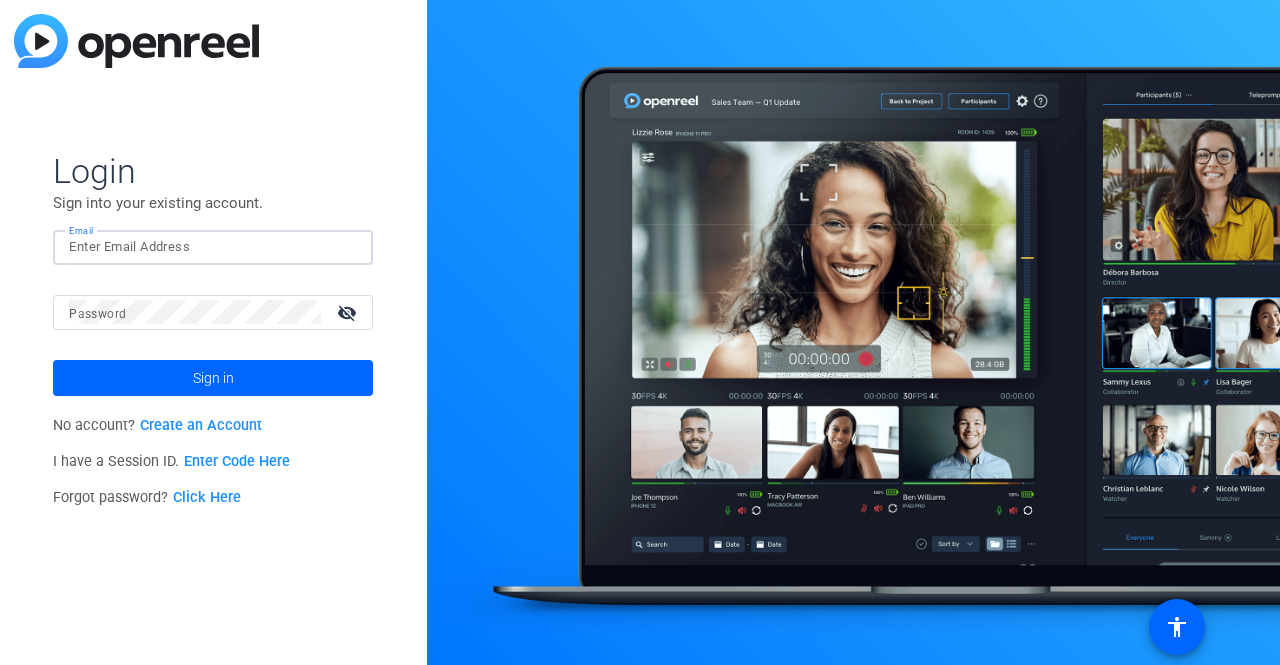 click on "Email" at bounding box center (213, 247) 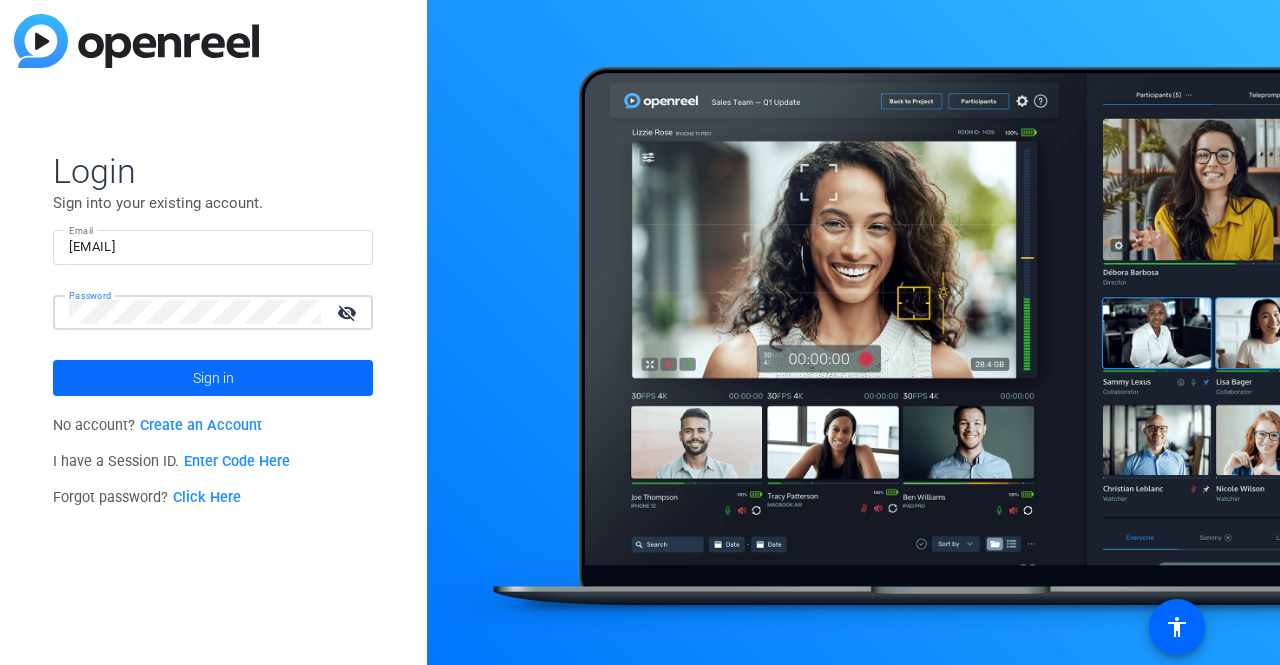 click at bounding box center [213, 378] 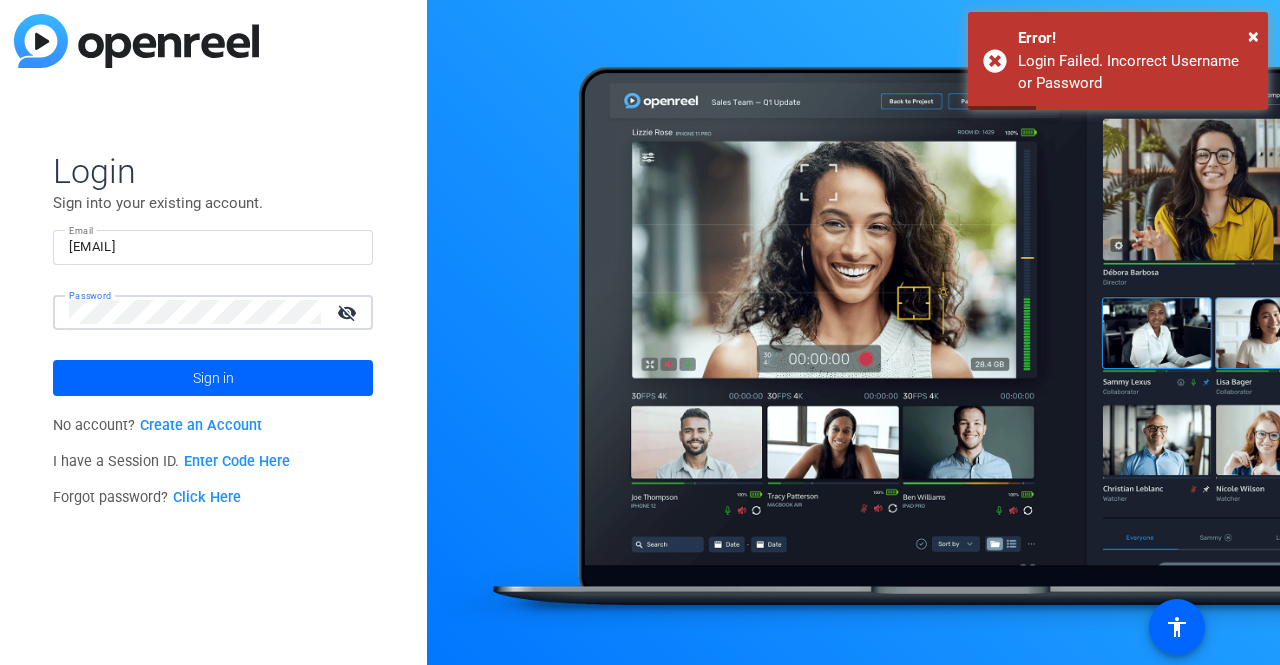 click on "visibility_off" at bounding box center (349, 312) 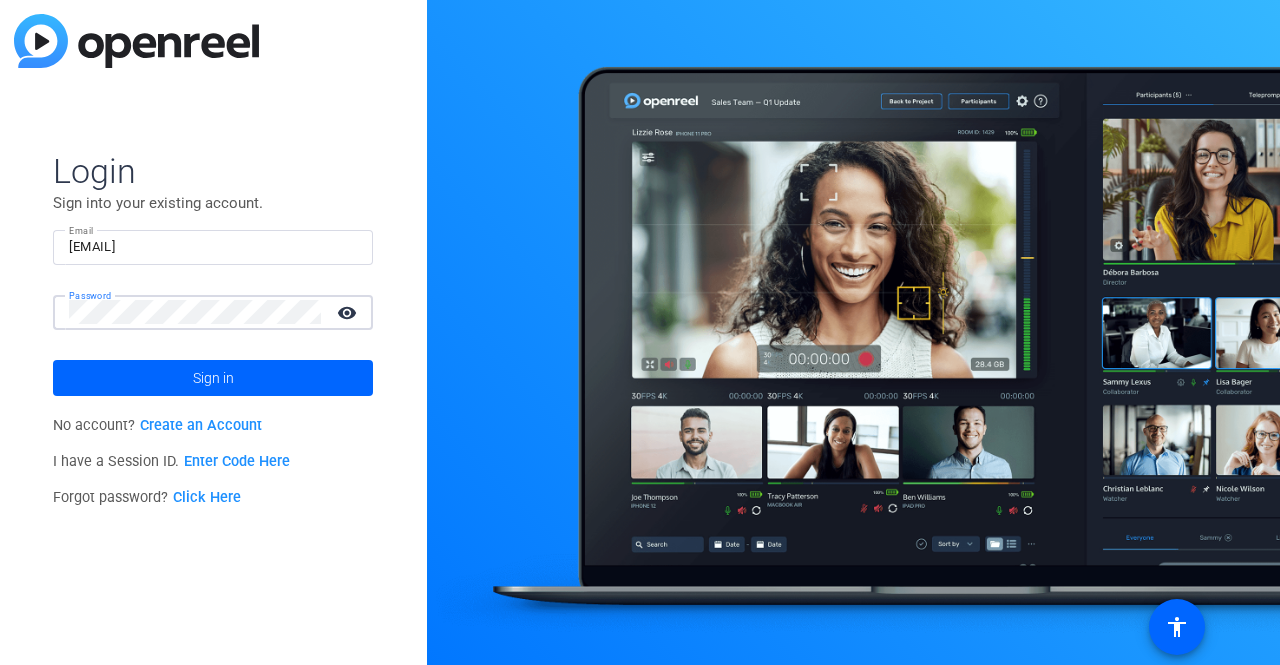 click on "No account?  Create an Account I have a Session ID.  Enter Code Here Forgot password?  Click Here" at bounding box center (213, 462) 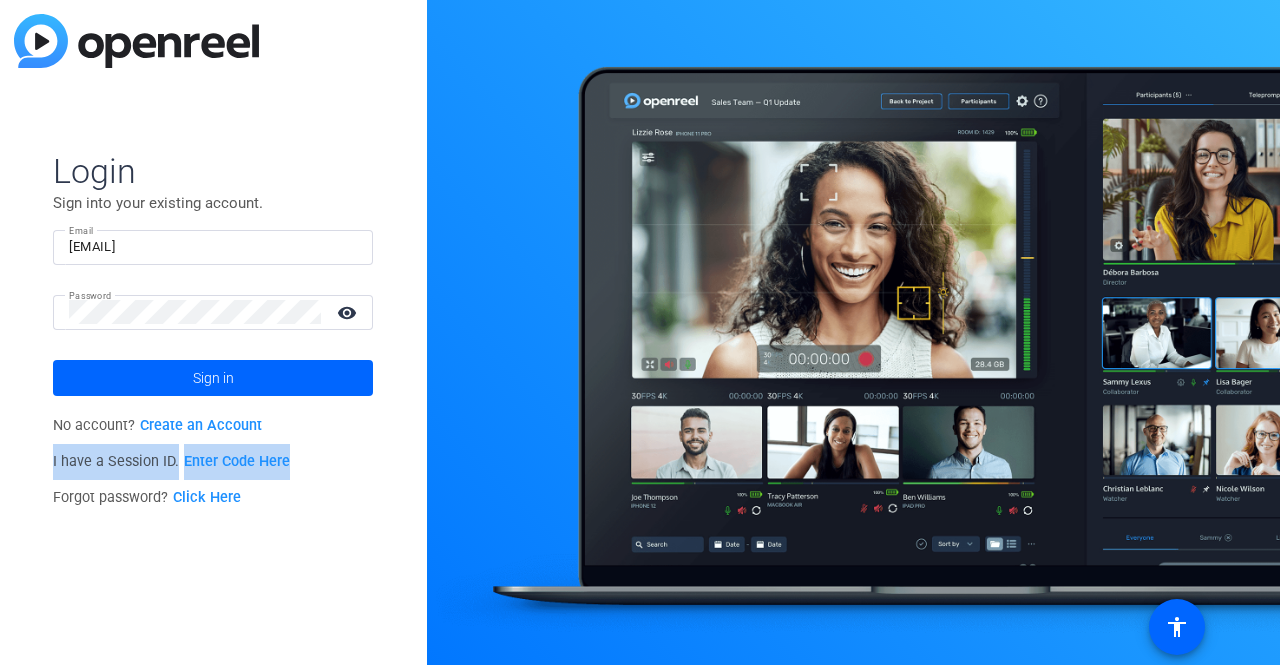 click on "Click Here" at bounding box center (207, 497) 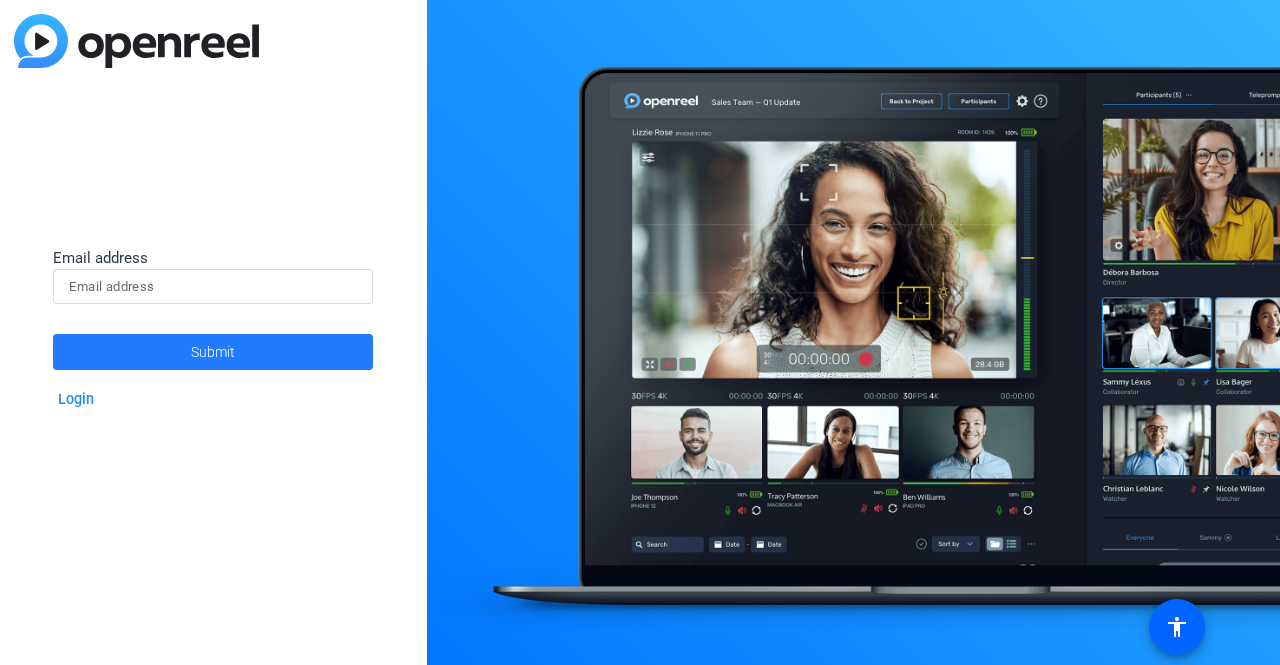 click at bounding box center (213, 352) 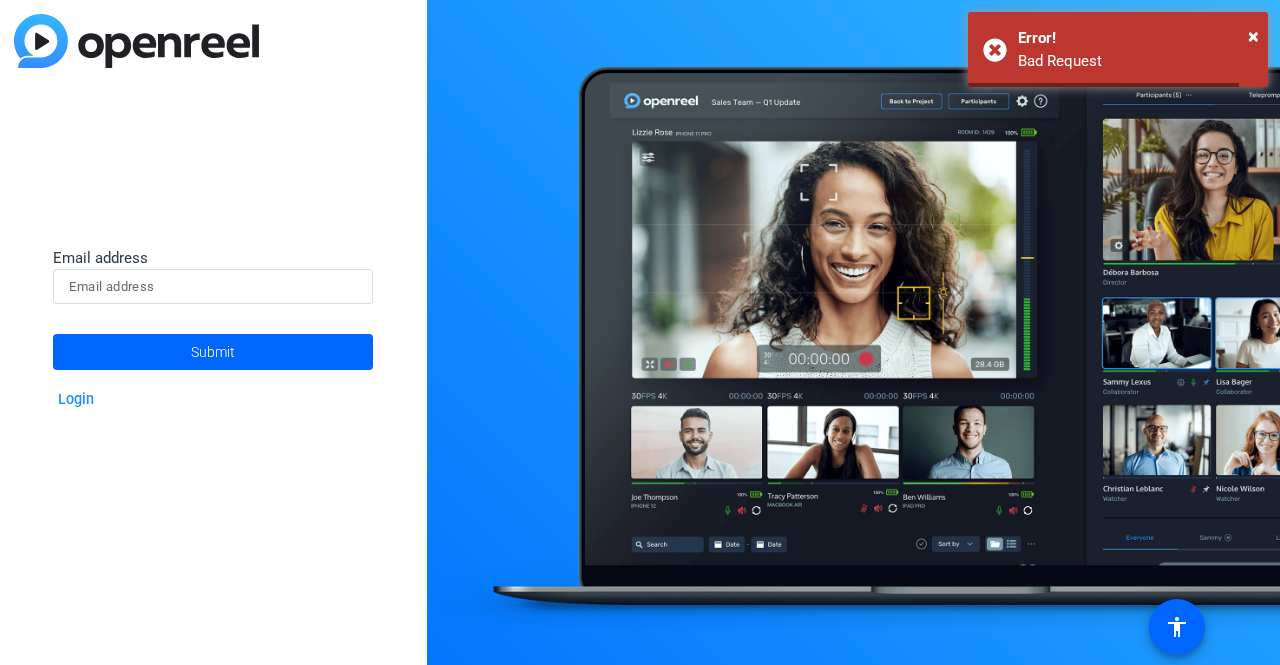click at bounding box center [213, 287] 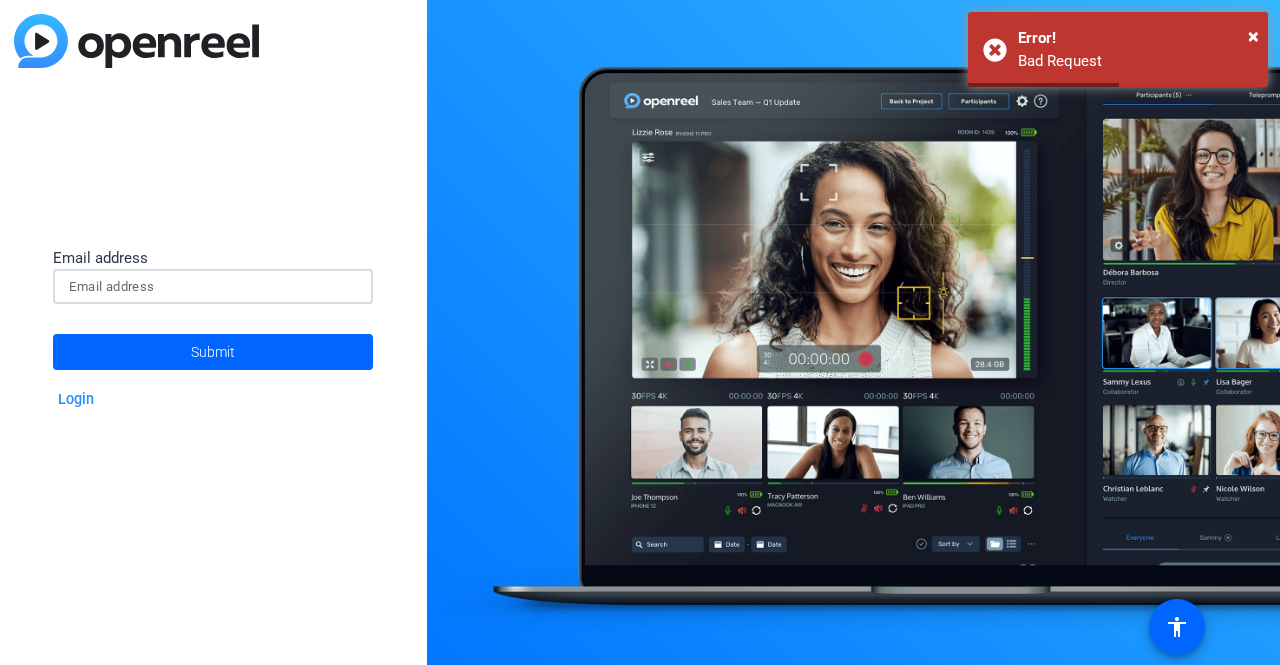 type on "dmarasigan@factset.com" 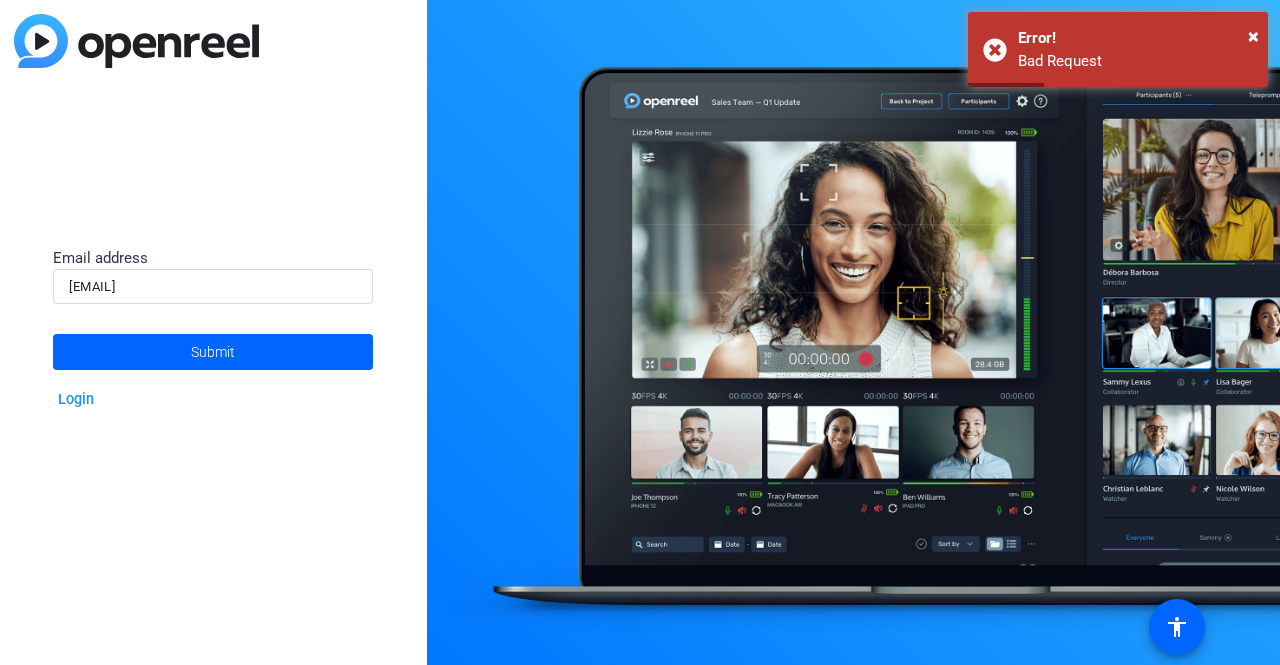 click on "Login" at bounding box center (76, 399) 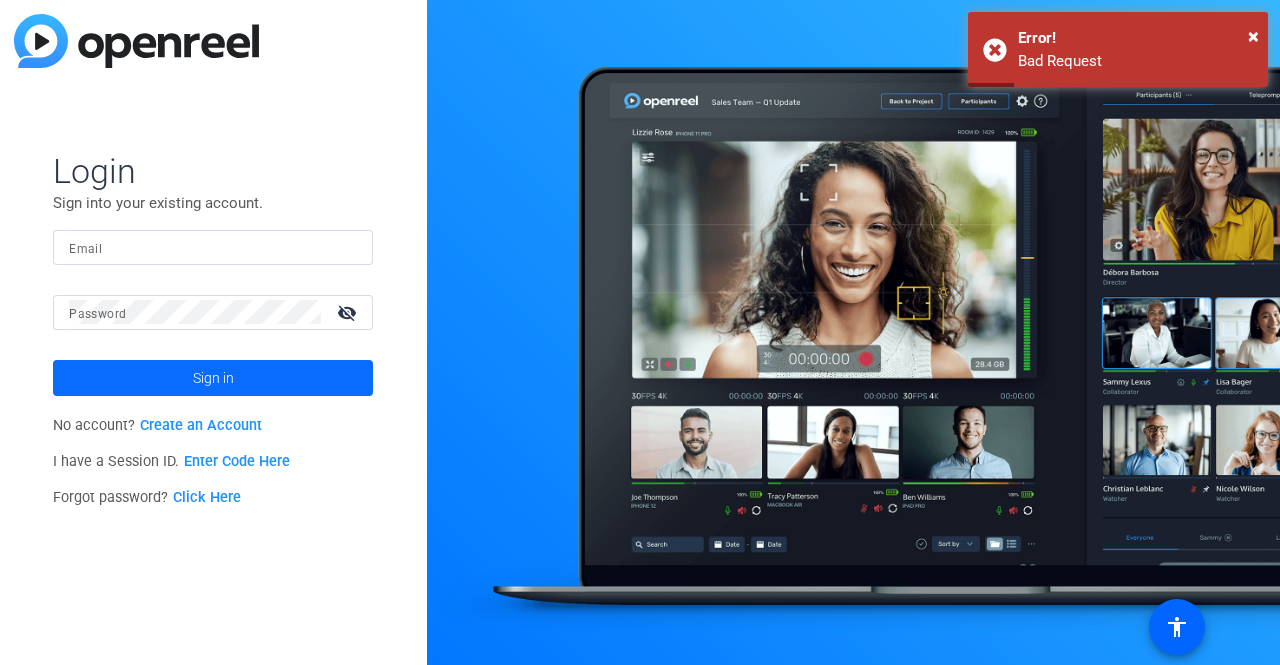 type on "[EMAIL]" 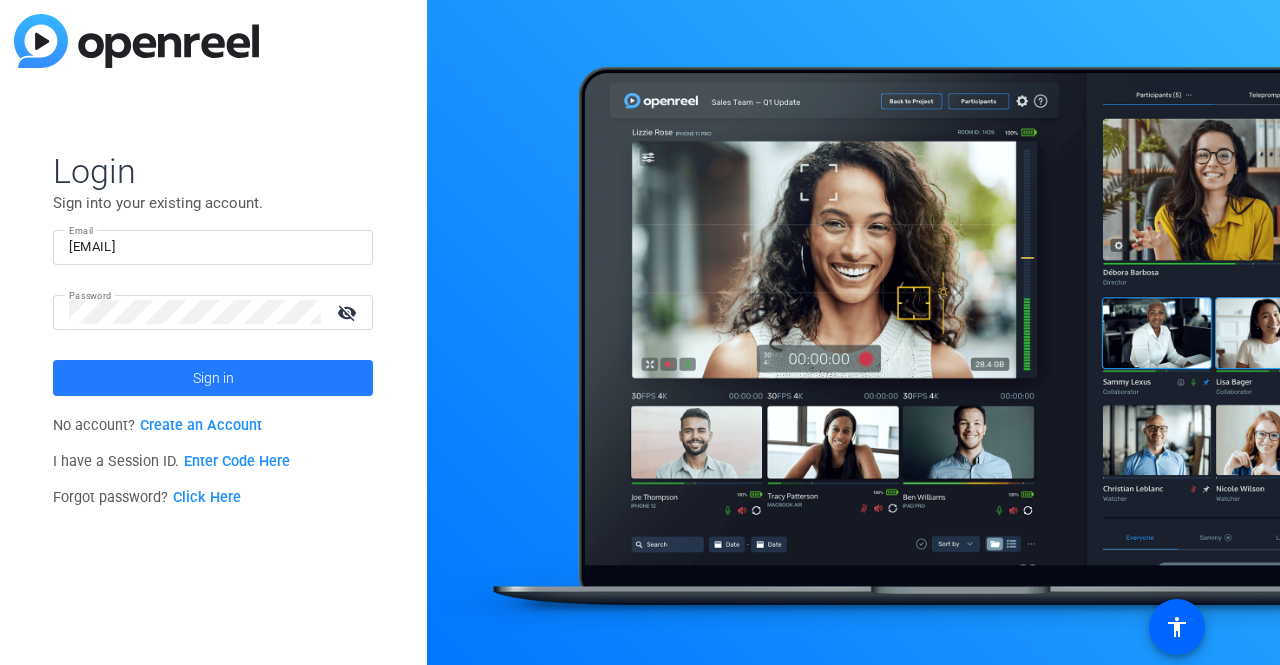 click on "Sign in" at bounding box center (213, 378) 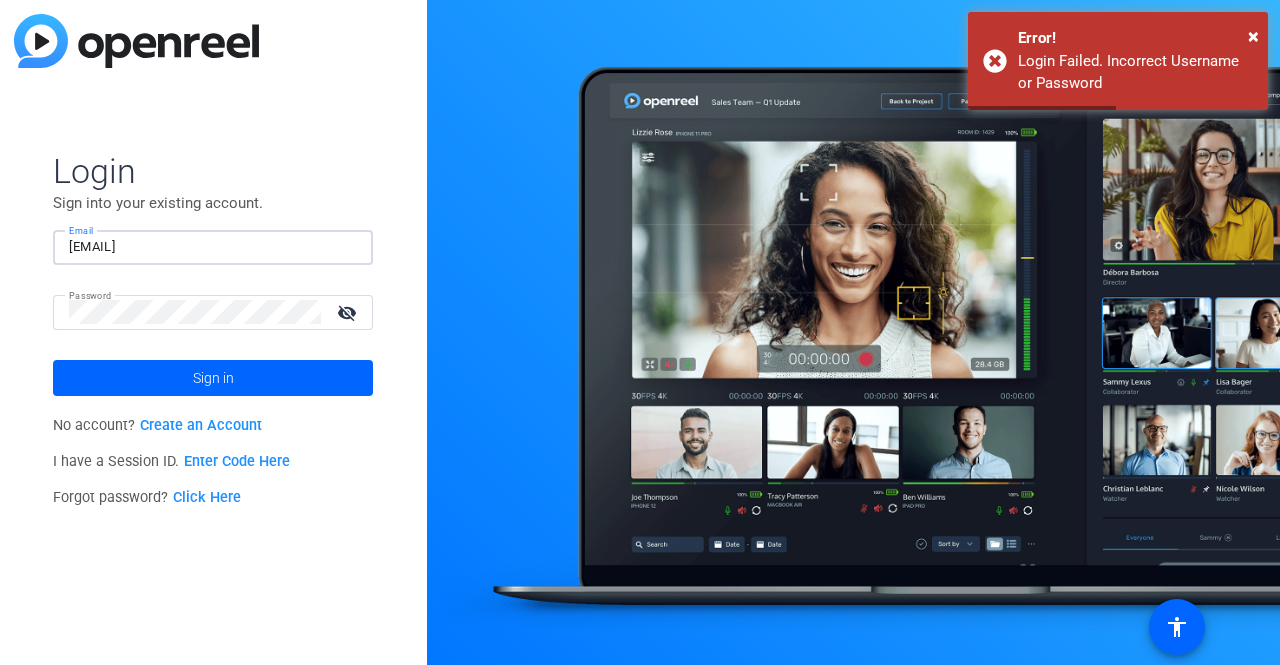 click on "[EMAIL]" at bounding box center [213, 247] 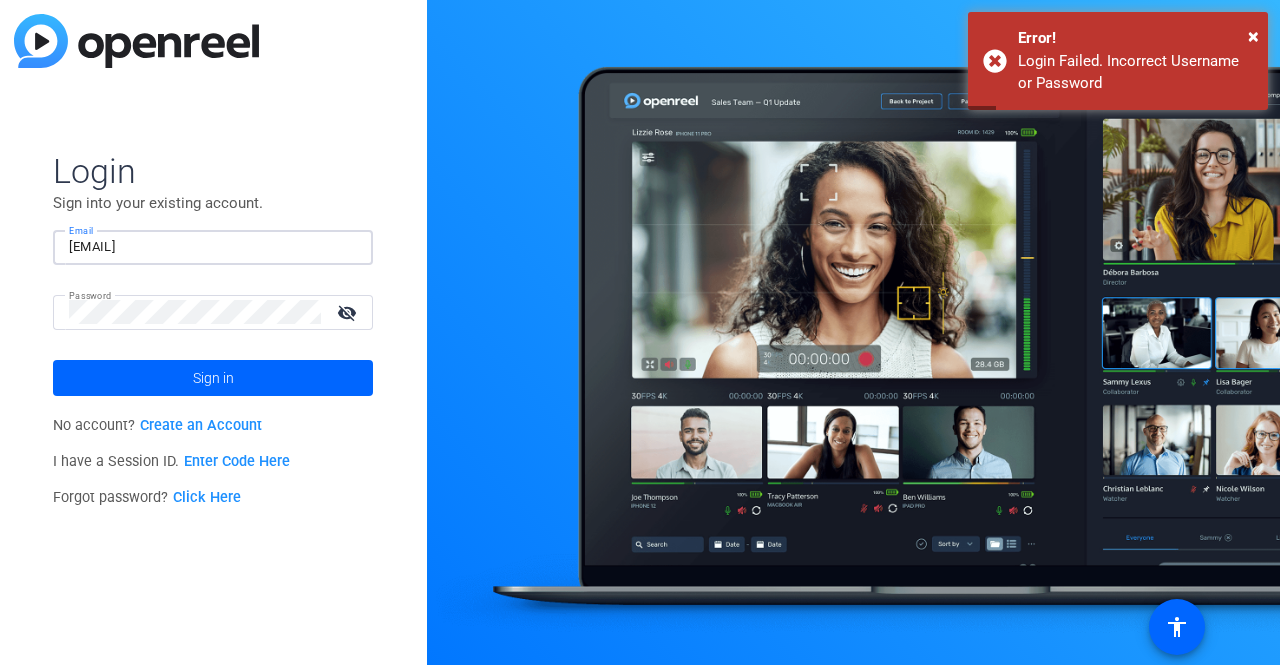 click on "[EMAIL]" at bounding box center [213, 247] 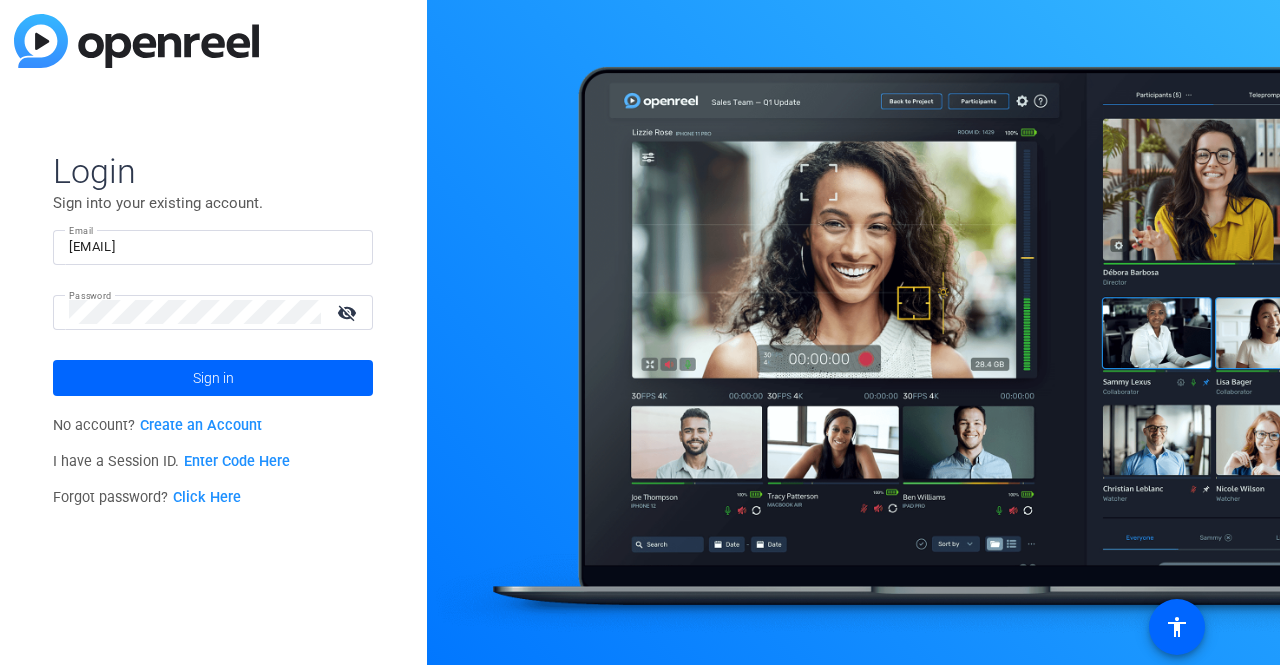 click on "Login Sign into your existing account. Email [EMAIL] Password visibility_off Sign in No account?  Create an Account I have a Session ID.  Enter Code Here Forgot password?  Click Here" at bounding box center [213, 332] 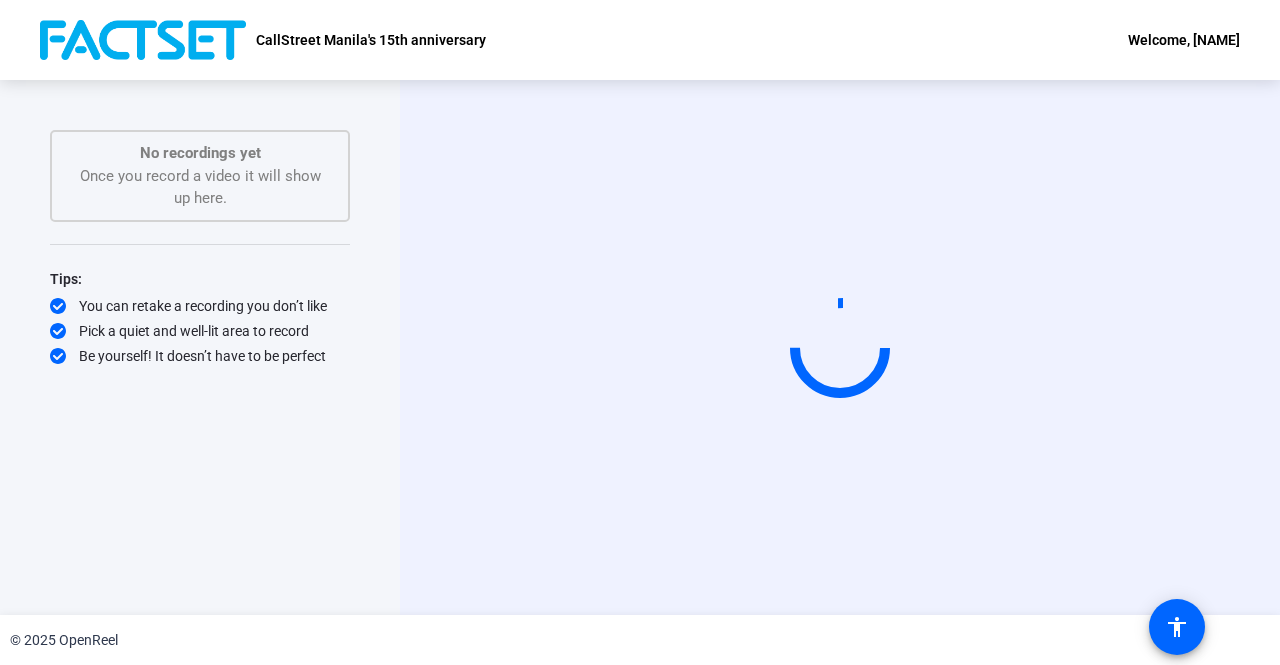 scroll, scrollTop: 0, scrollLeft: 0, axis: both 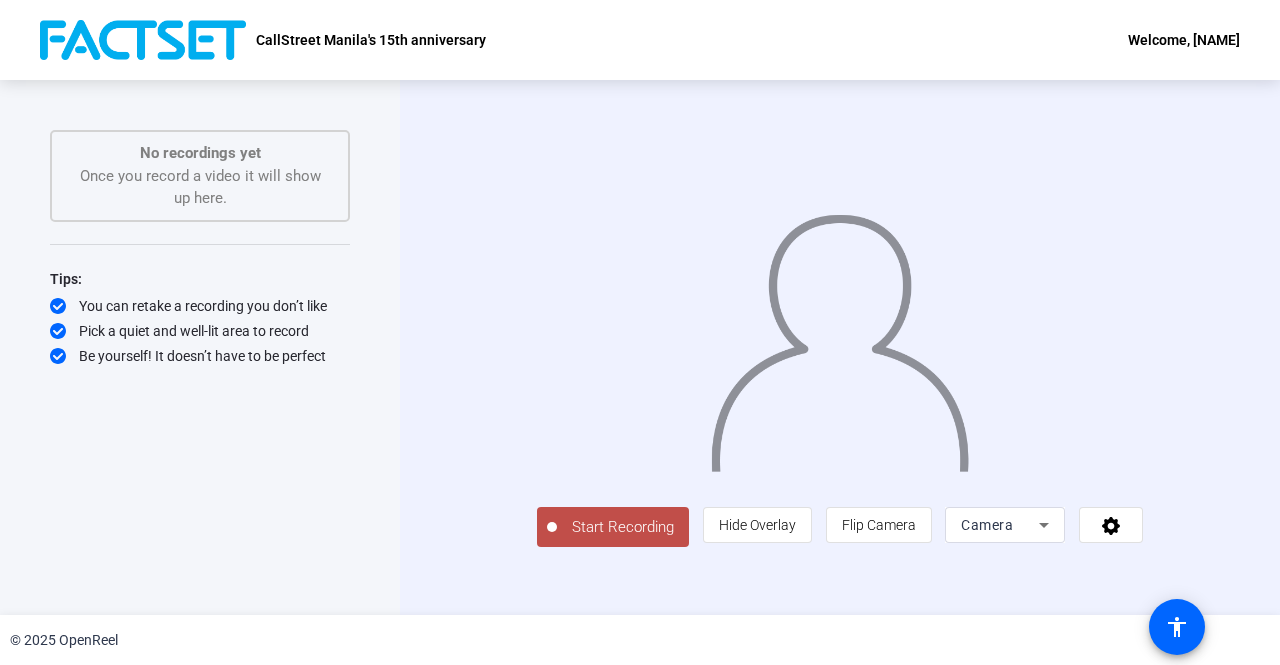 click on "Welcome, [NAME]" at bounding box center [1184, 40] 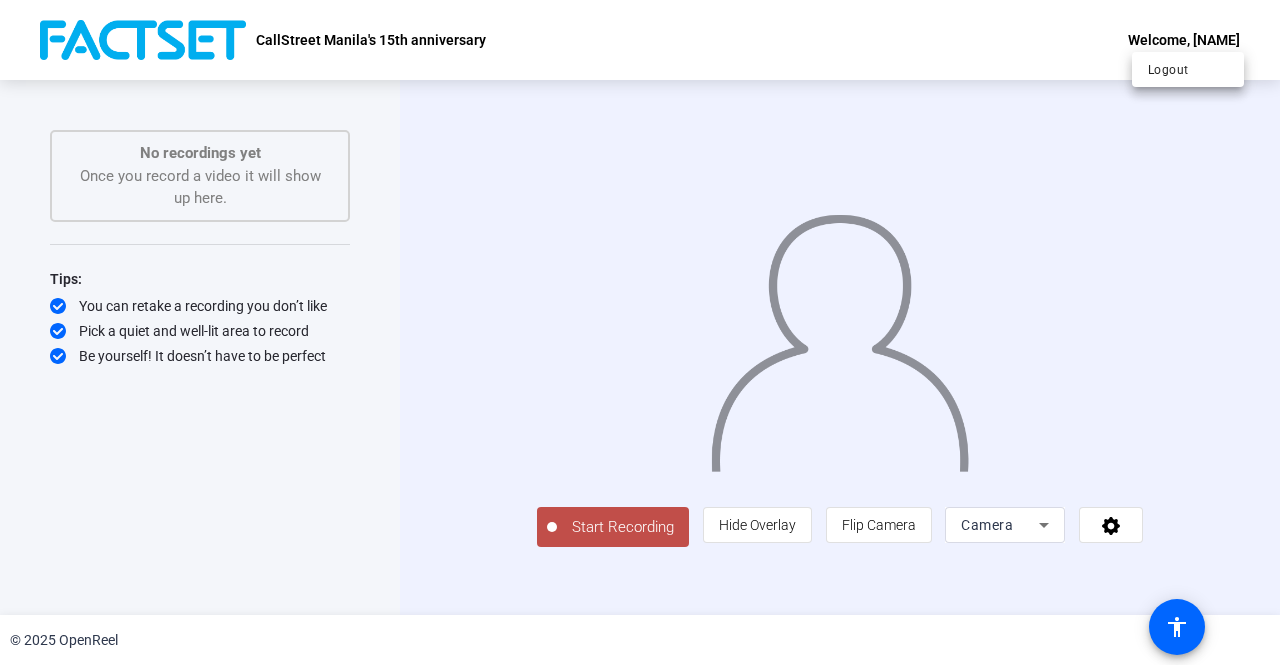 click at bounding box center [640, 332] 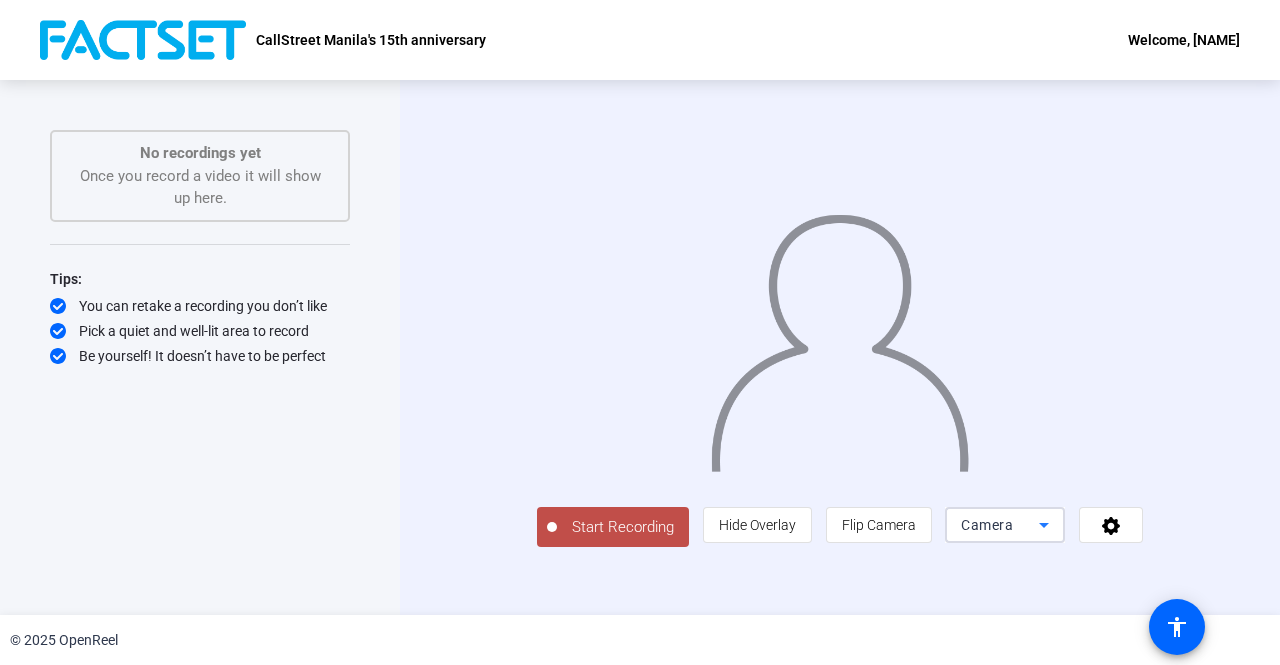 click on "Camera" at bounding box center [1000, 525] 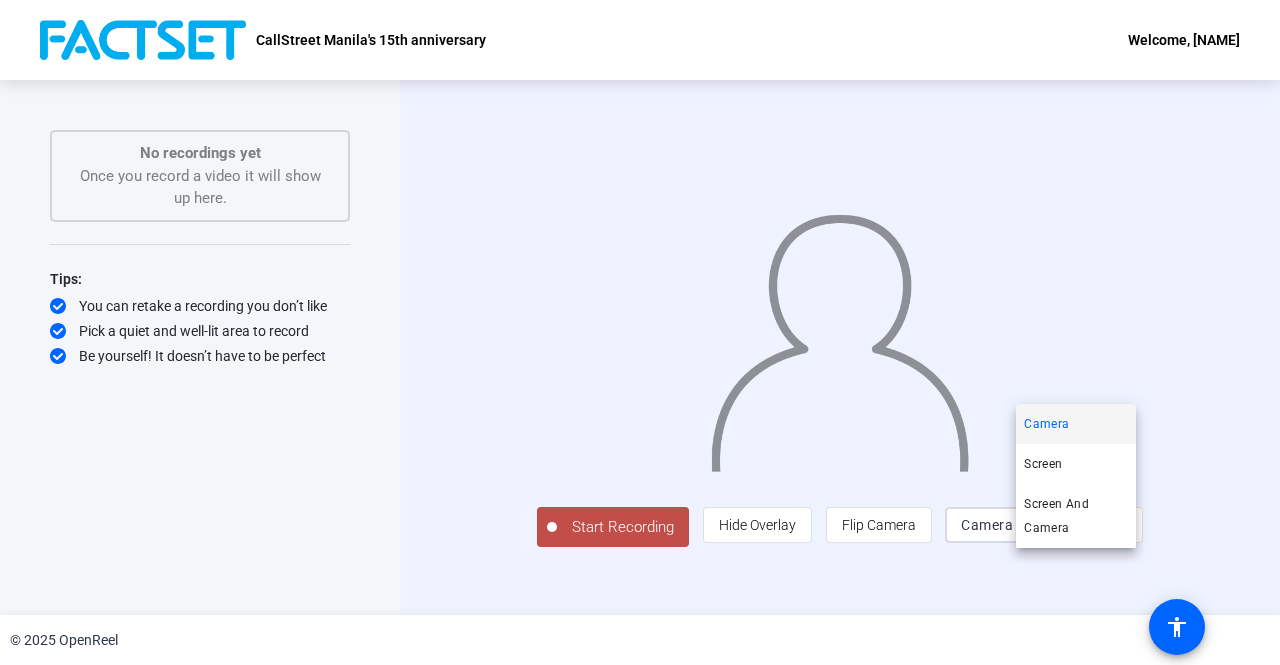 click at bounding box center [640, 332] 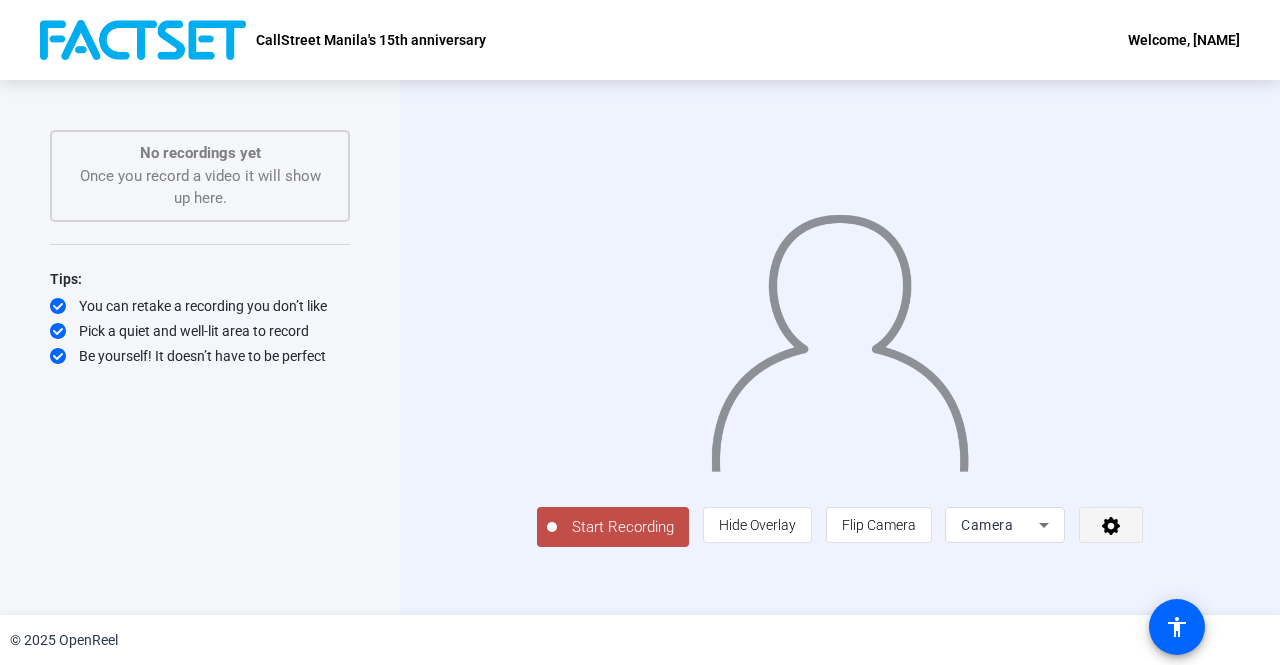 click at bounding box center [1111, 525] 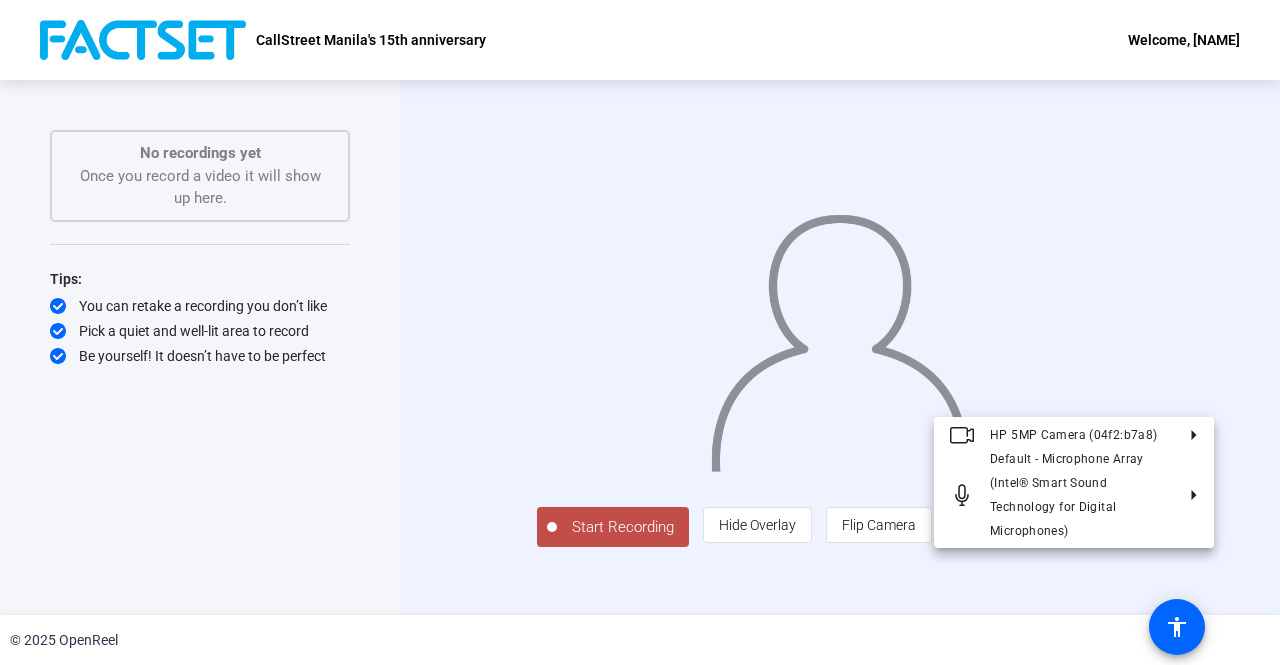 drag, startPoint x: 1176, startPoint y: 556, endPoint x: 1172, endPoint y: 541, distance: 15.524175 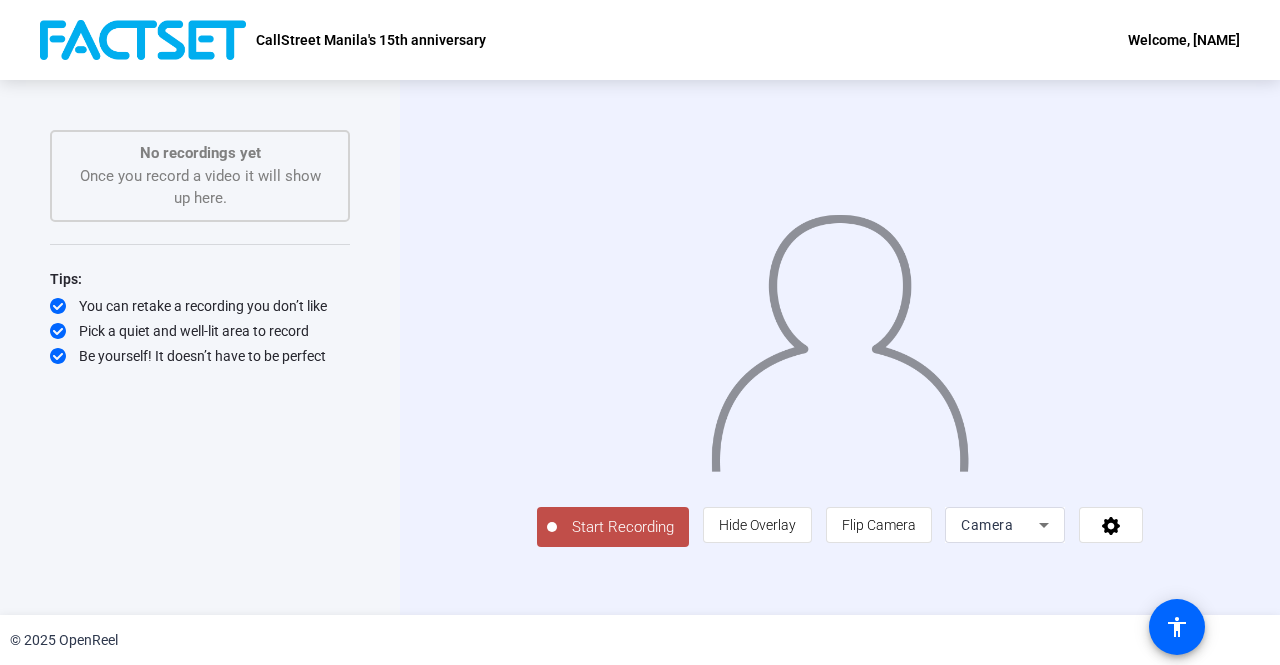 click at bounding box center (143, 40) 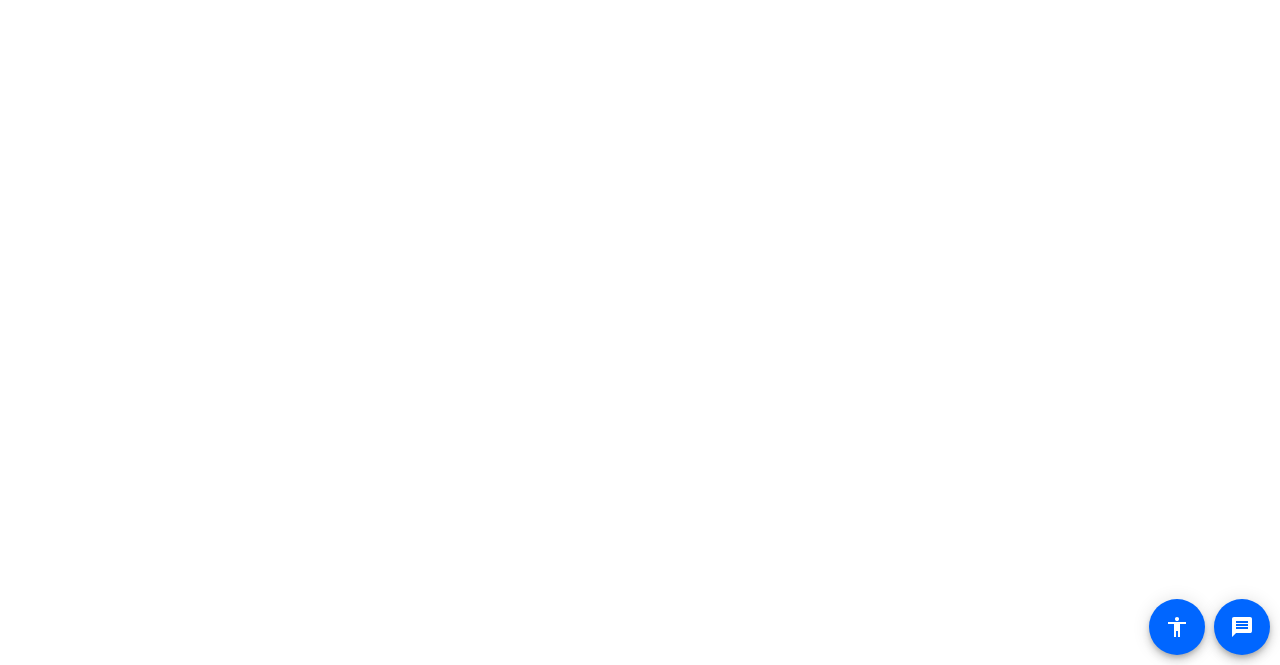 scroll, scrollTop: 0, scrollLeft: 0, axis: both 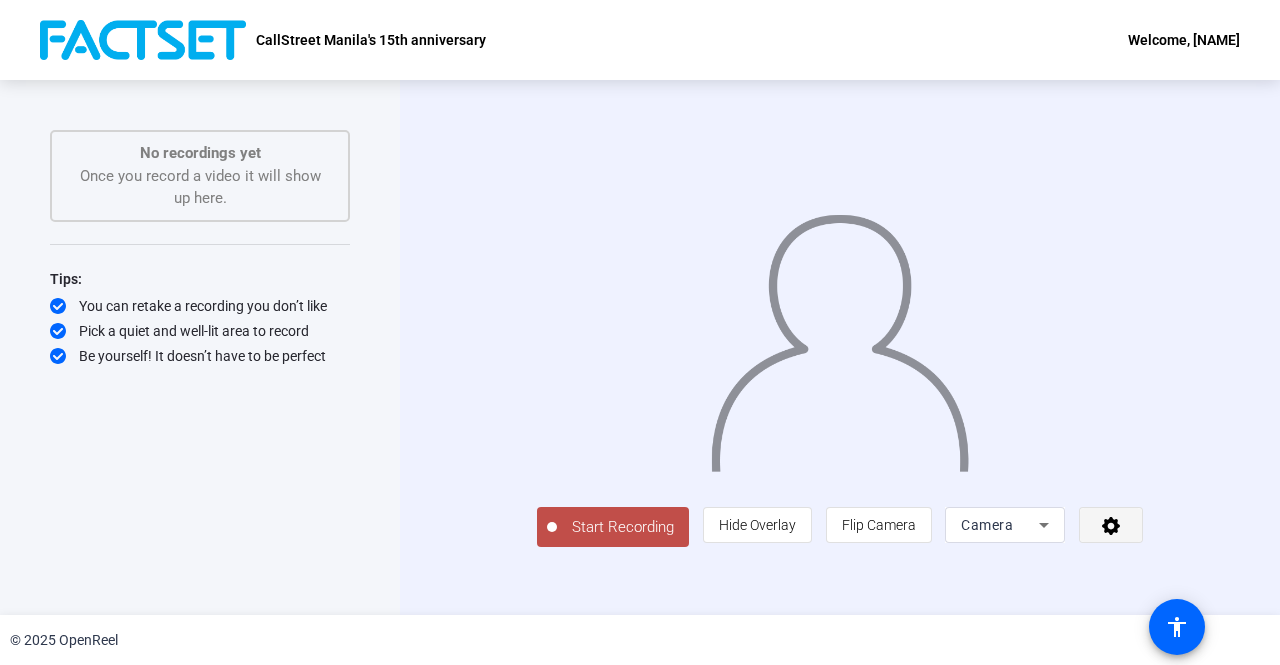 click at bounding box center (1111, 525) 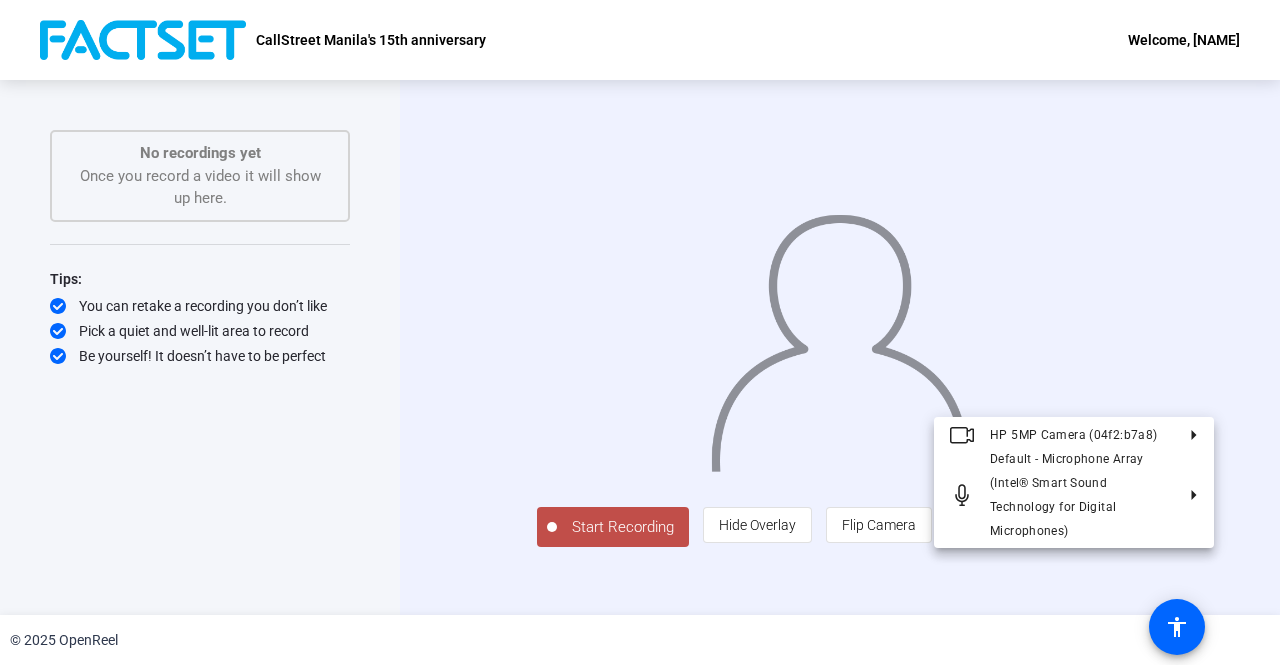 drag, startPoint x: 1190, startPoint y: 567, endPoint x: 1181, endPoint y: 557, distance: 13.453624 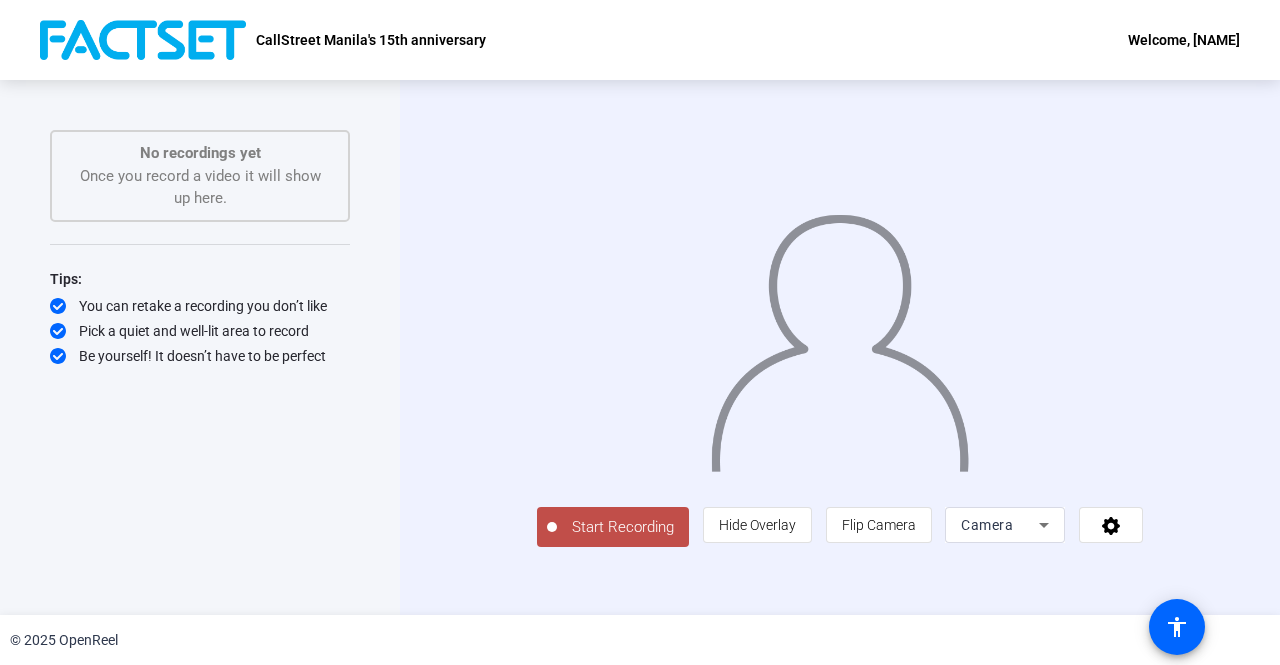 click at bounding box center [143, 40] 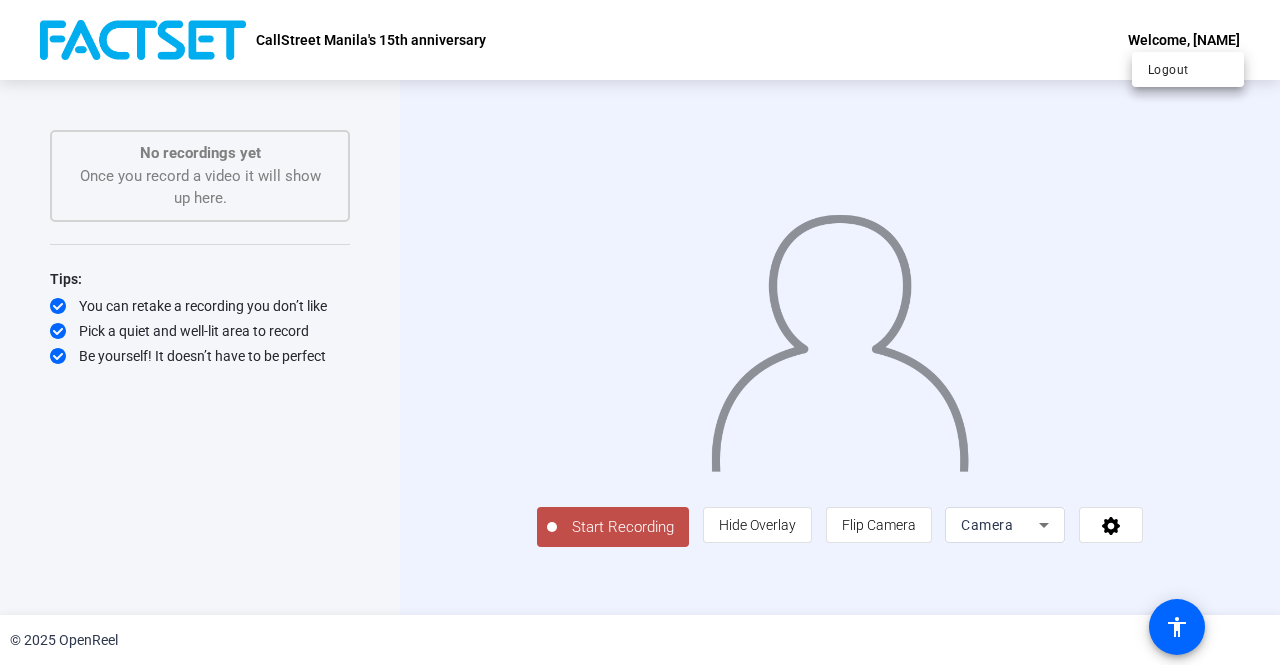 click at bounding box center [640, 332] 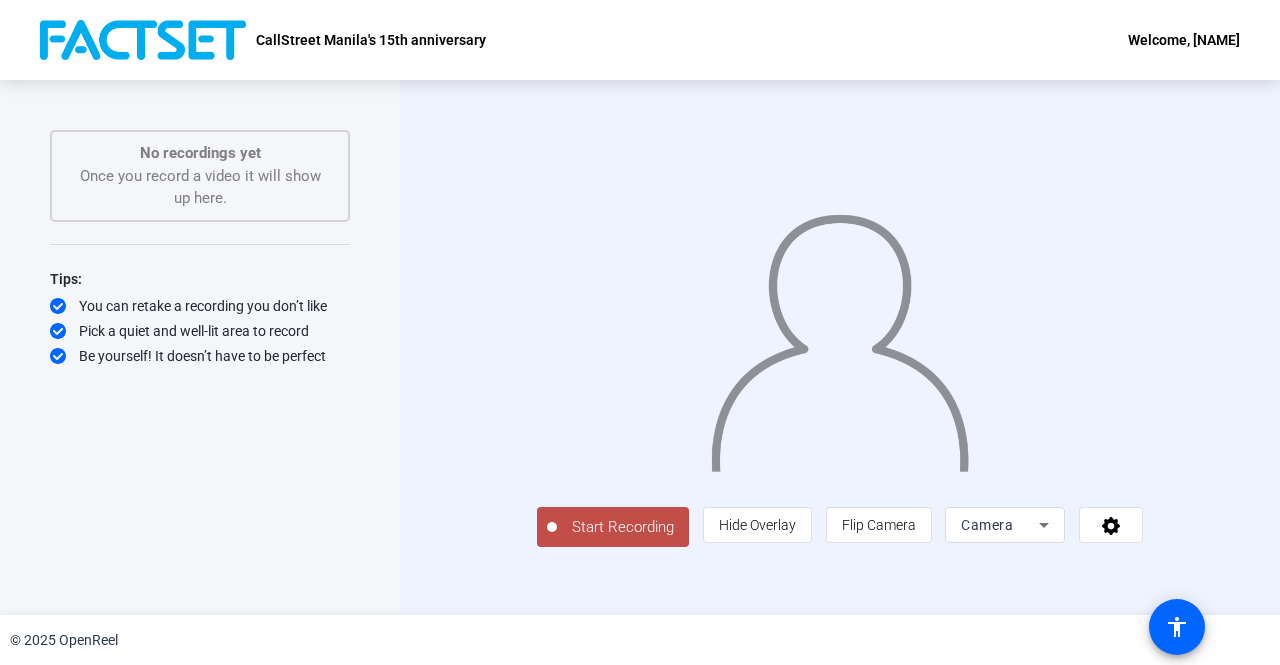 click on "No recordings yet" at bounding box center [200, 153] 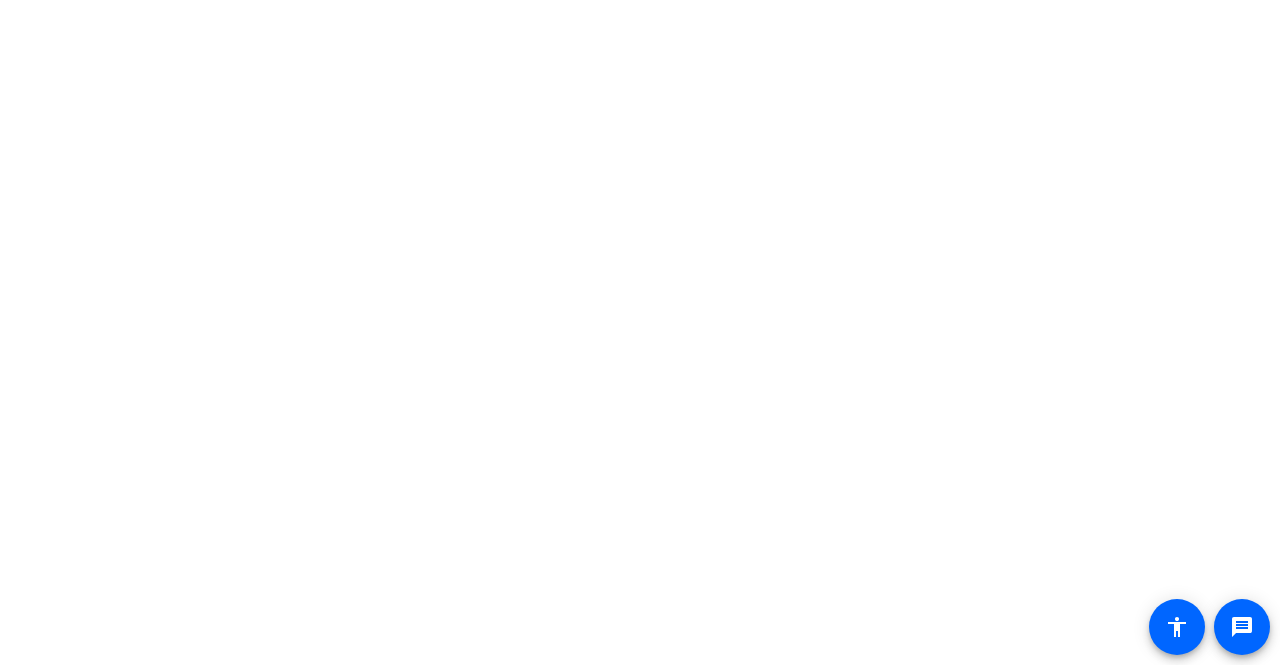 scroll, scrollTop: 0, scrollLeft: 0, axis: both 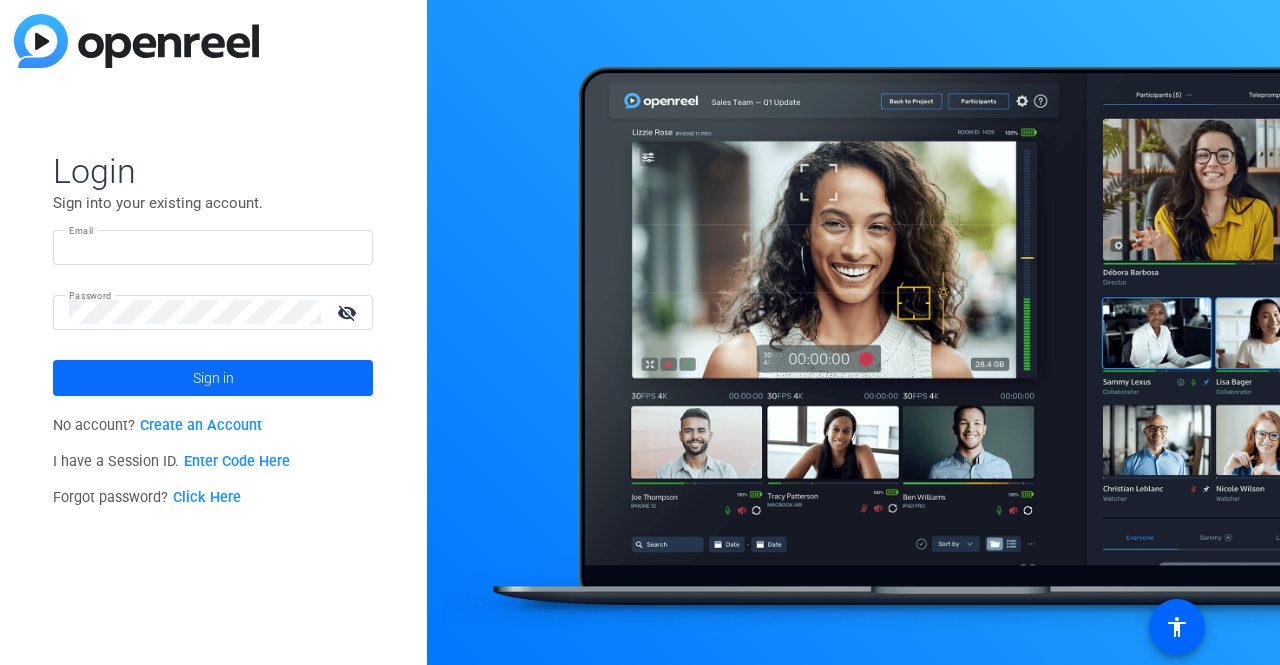 type on "[EMAIL]" 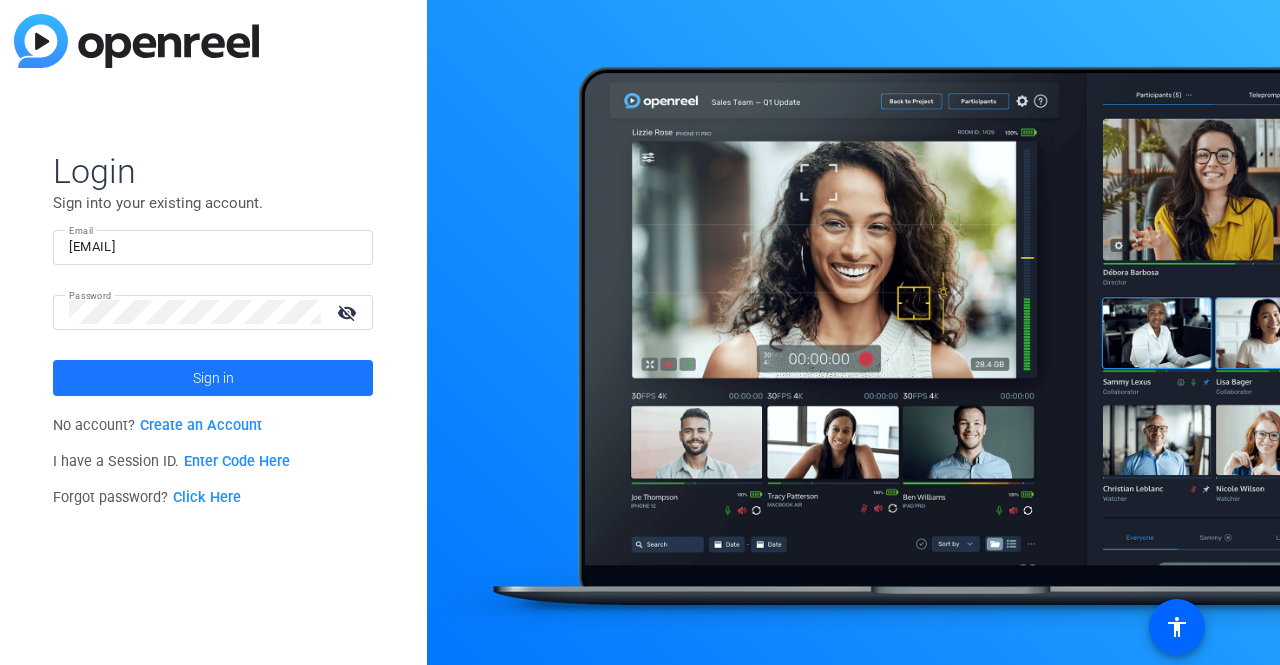 click at bounding box center [213, 378] 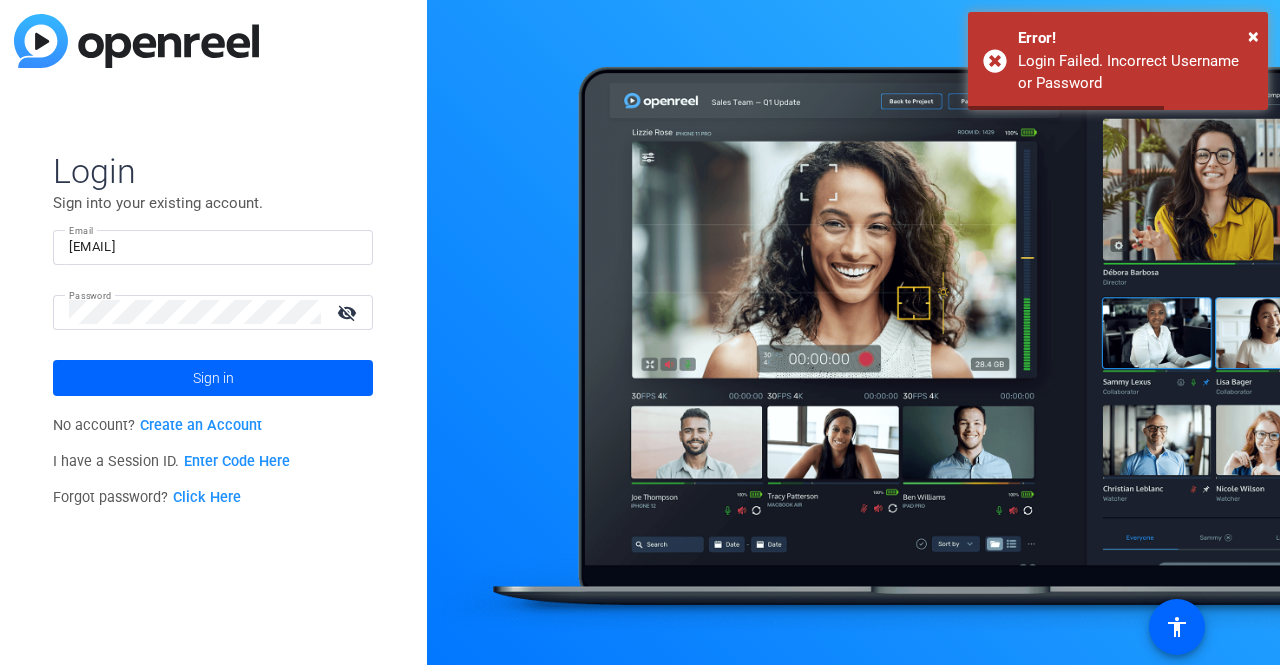 click at bounding box center [853, 332] 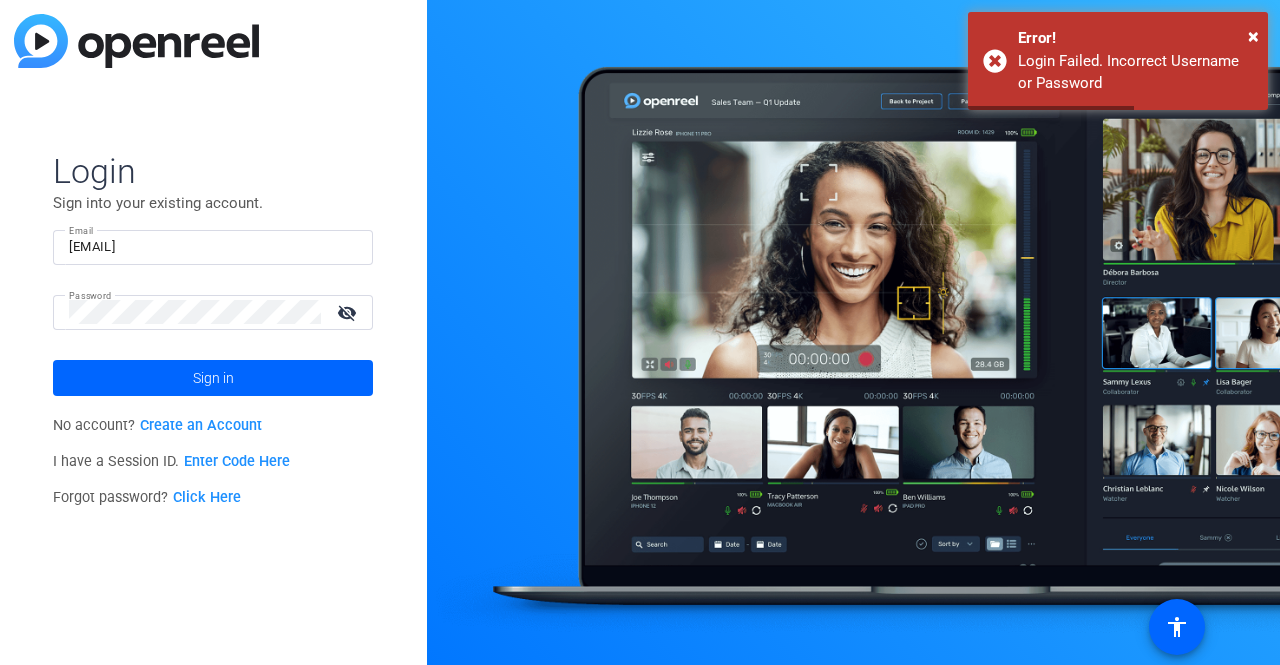 click on "Login Sign into your existing account. Email [EMAIL] Password visibility_off Sign in No account?  Create an Account I have a Session ID.  Enter Code Here Forgot password?  Click Here" at bounding box center [213, 332] 